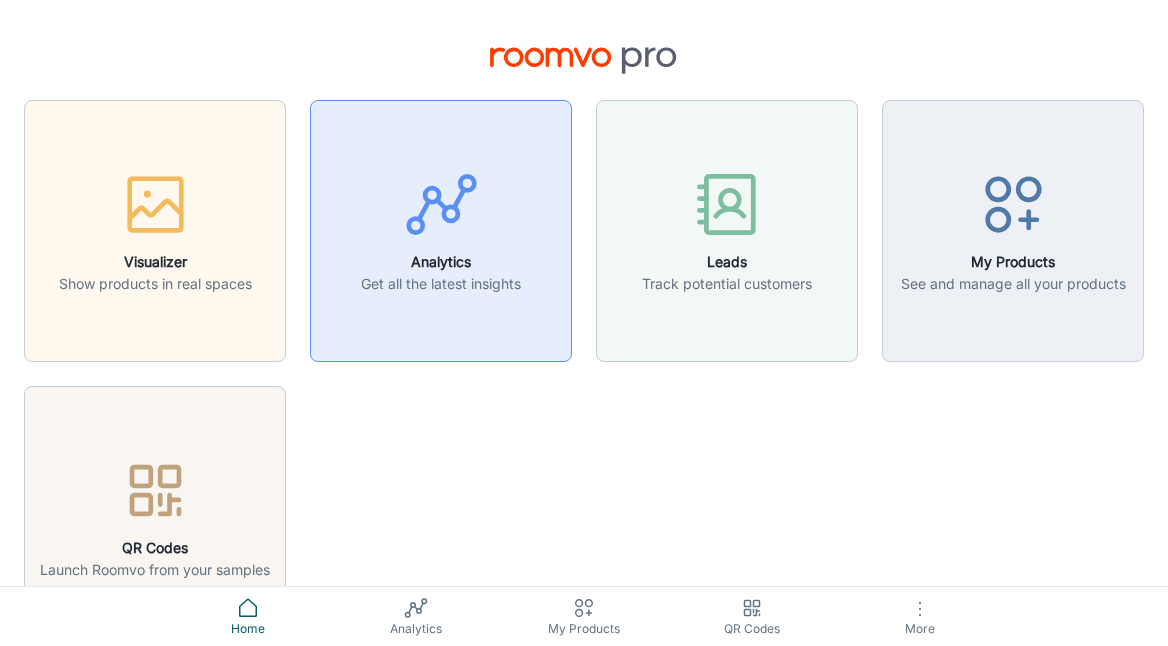 scroll, scrollTop: 0, scrollLeft: 0, axis: both 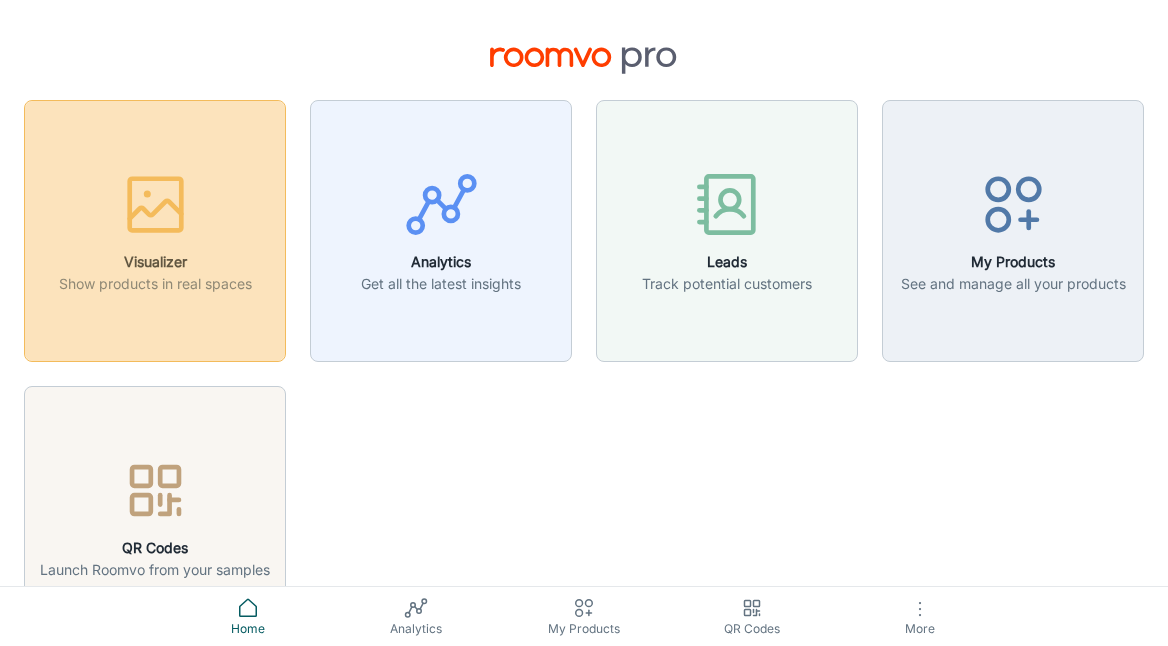 click at bounding box center (155, 208) 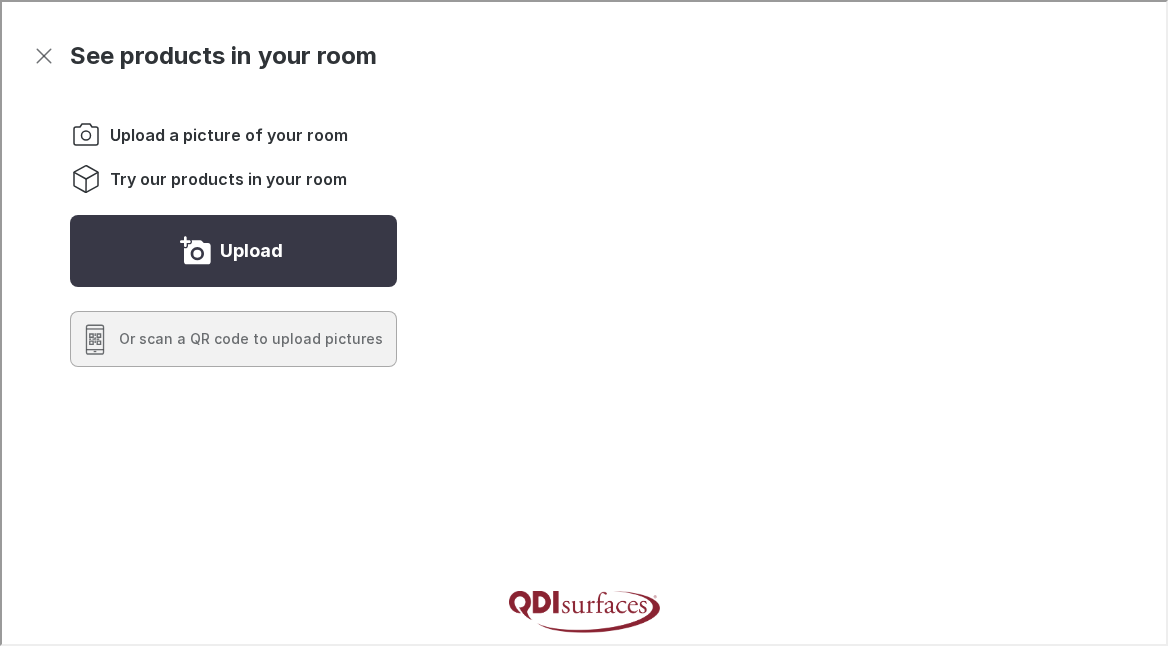 scroll, scrollTop: 0, scrollLeft: 0, axis: both 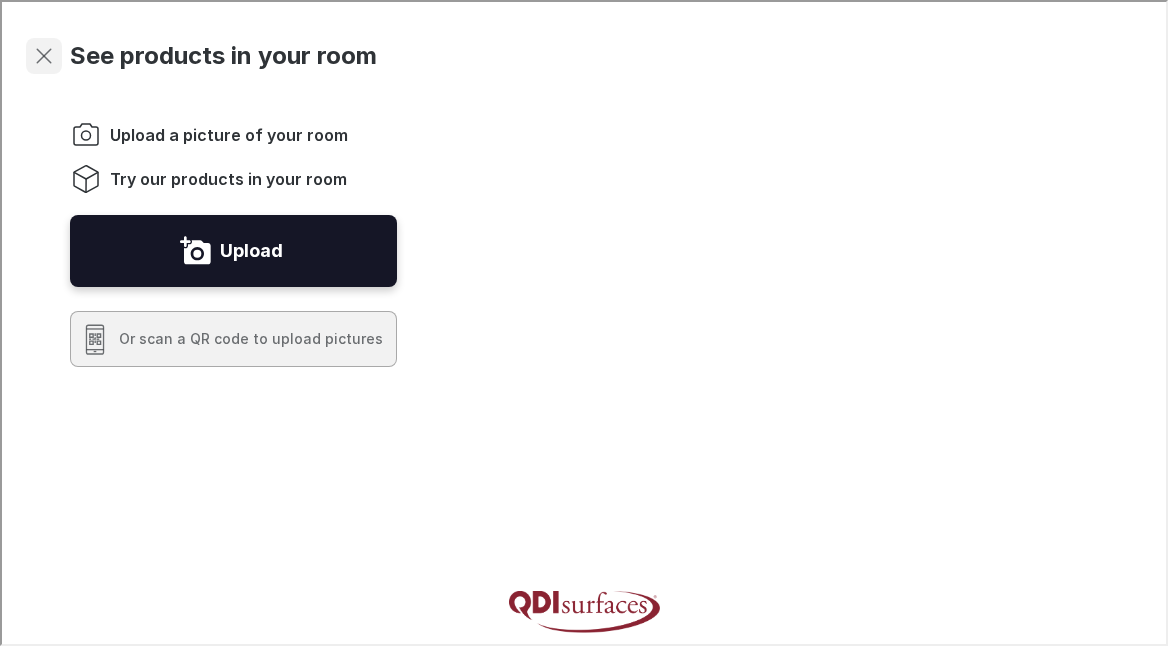 click 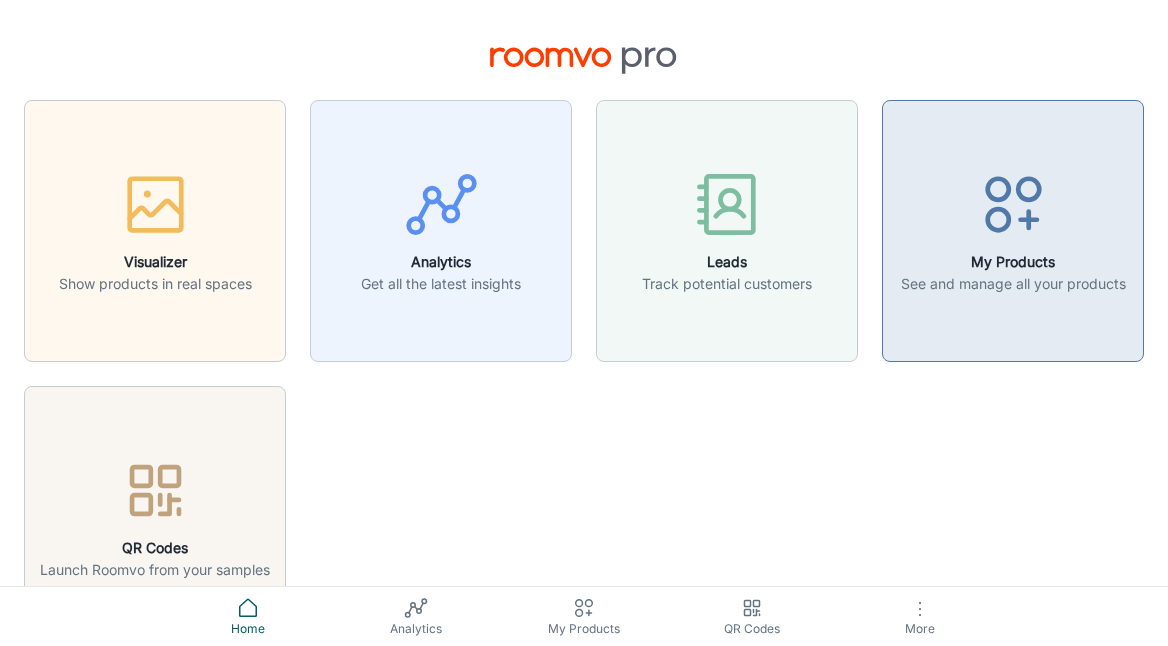 click at bounding box center [1013, 208] 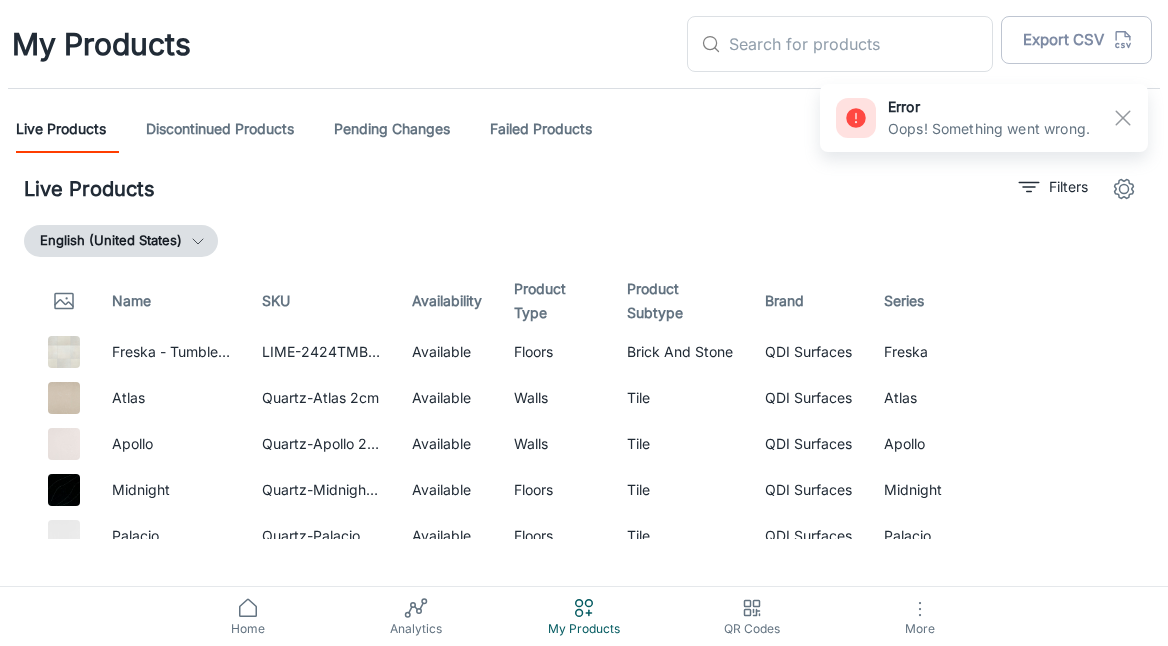 click on "Oops! Something went wrong." at bounding box center (989, 129) 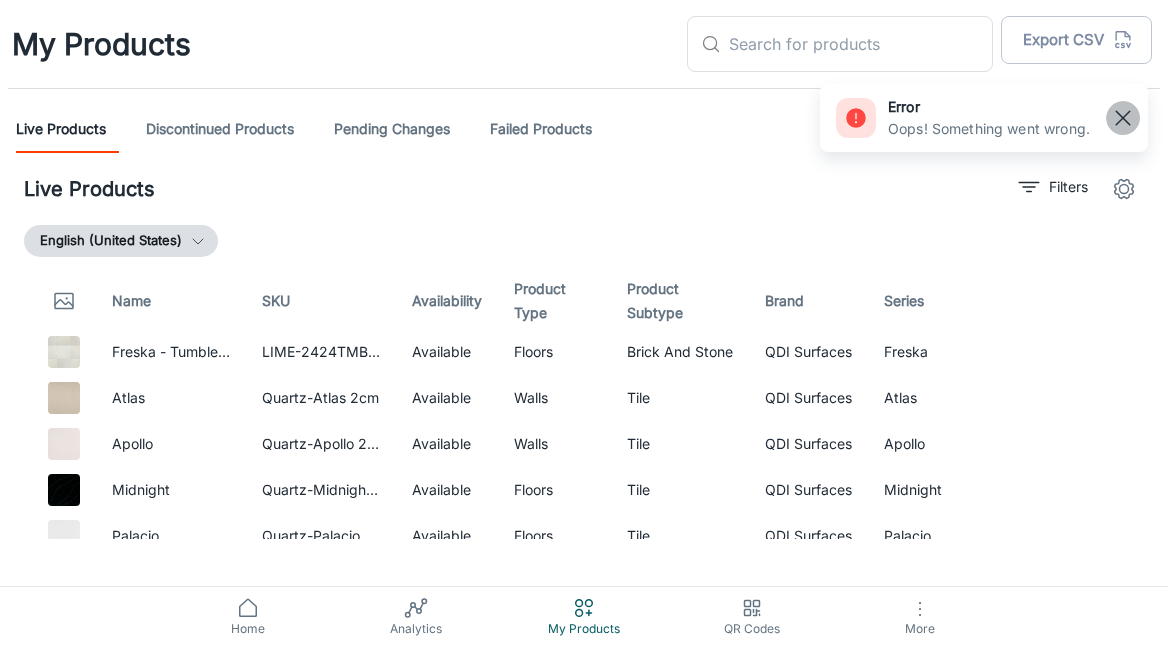 click 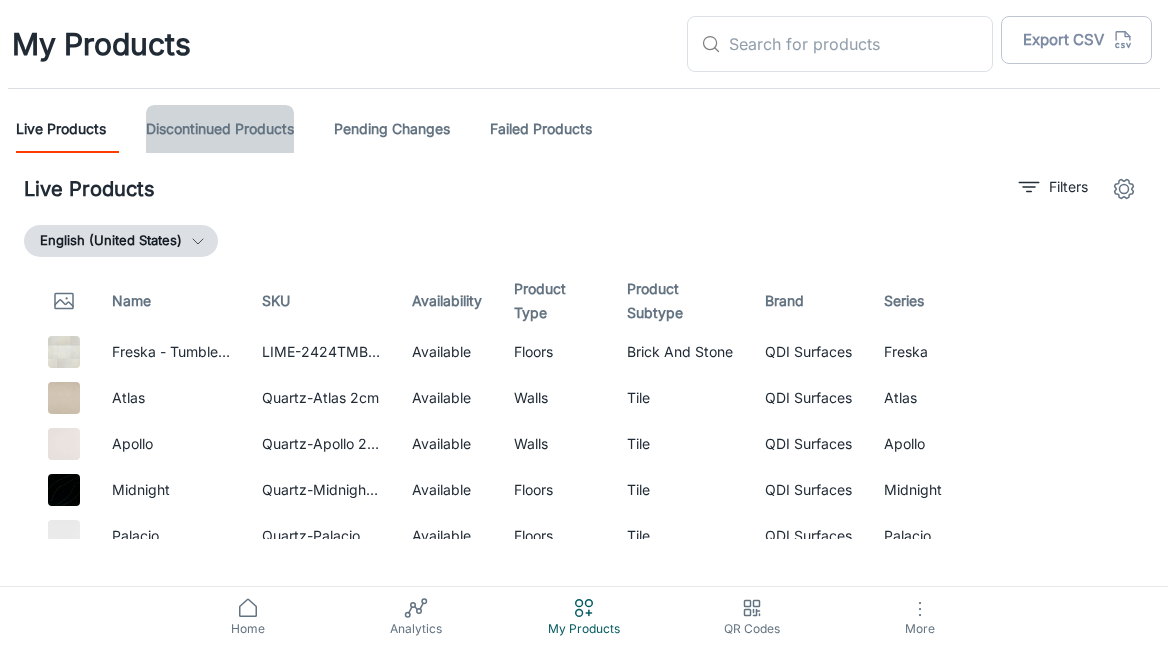 click on "Discontinued Products" at bounding box center (220, 129) 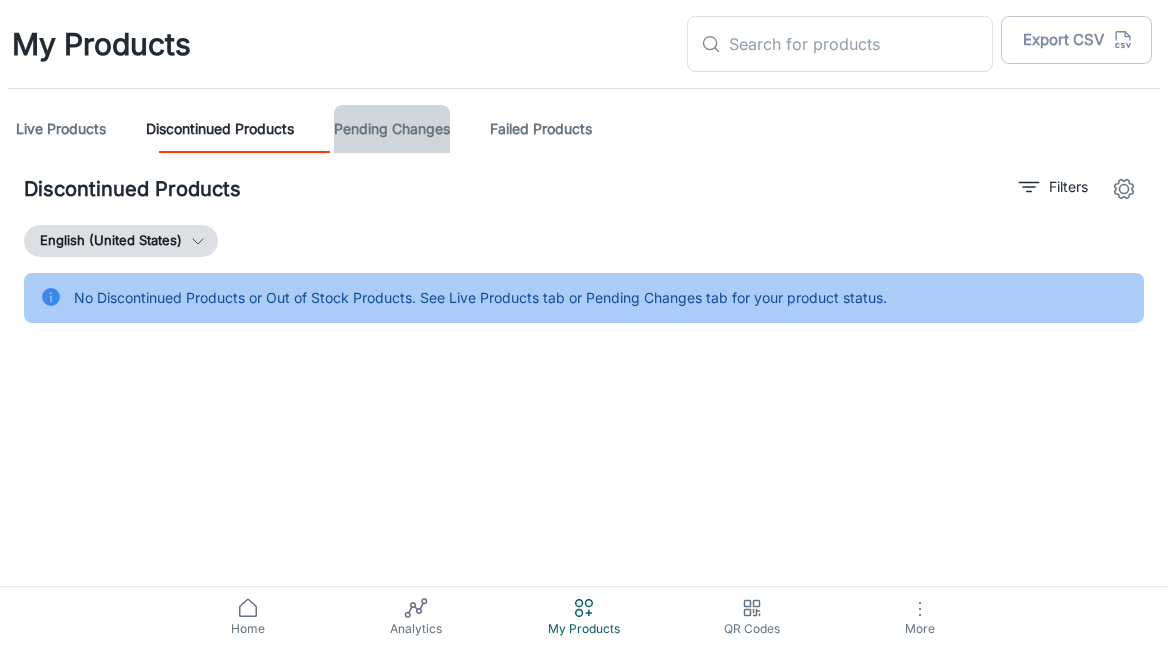 click on "Pending Changes" at bounding box center (392, 129) 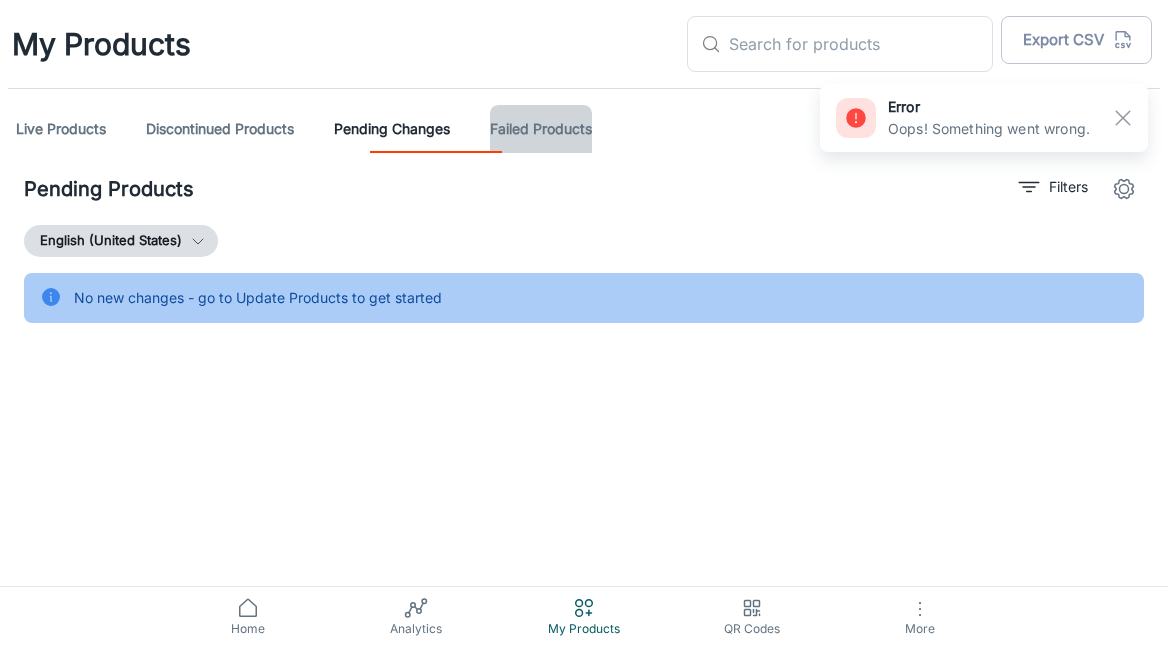 click on "Failed Products" at bounding box center [541, 129] 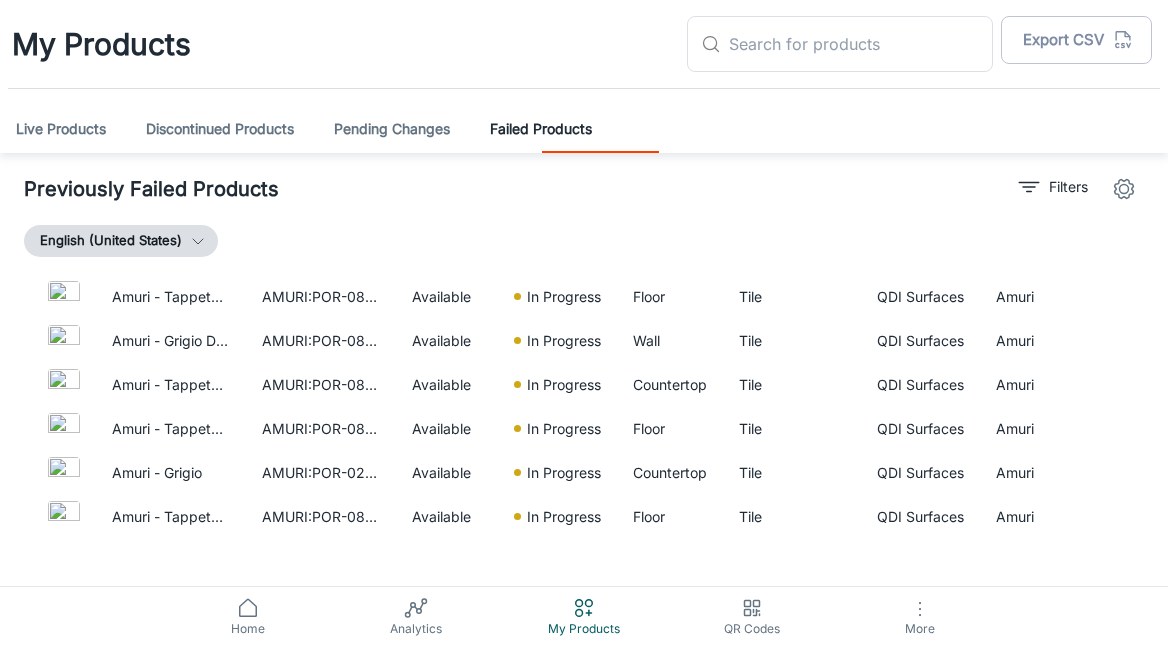 scroll, scrollTop: 2618, scrollLeft: 0, axis: vertical 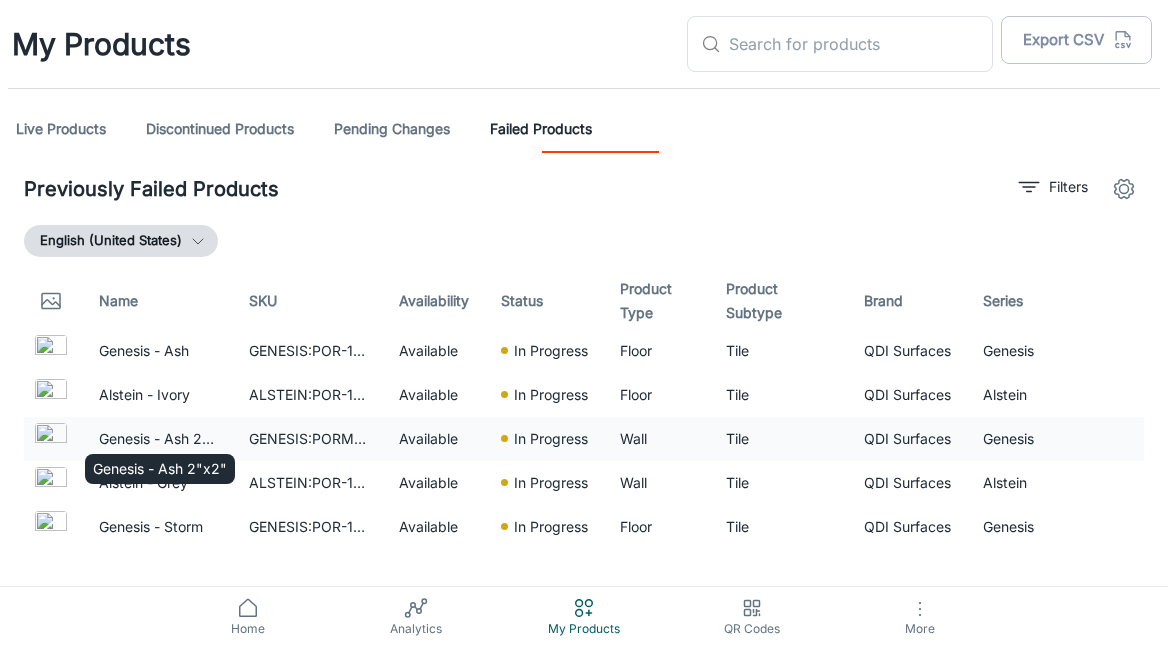 click on "Genesis - Ash 2"x2"" at bounding box center [158, 439] 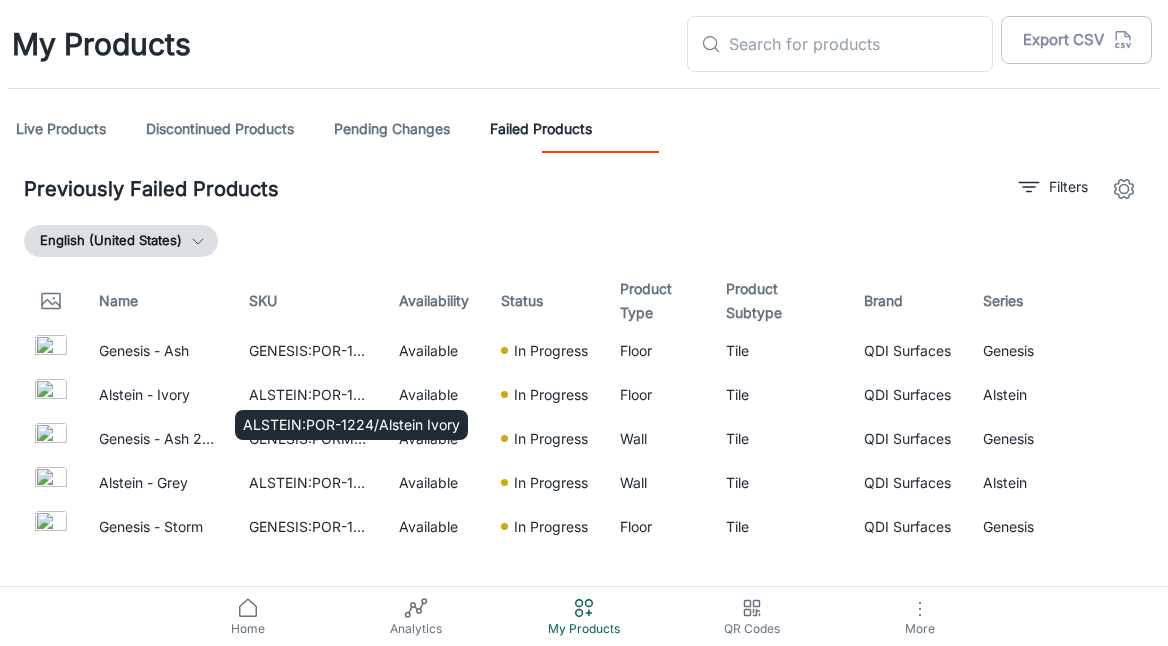 click on "ALSTEIN:POR-1224/Alstein Ivory" at bounding box center [351, 425] 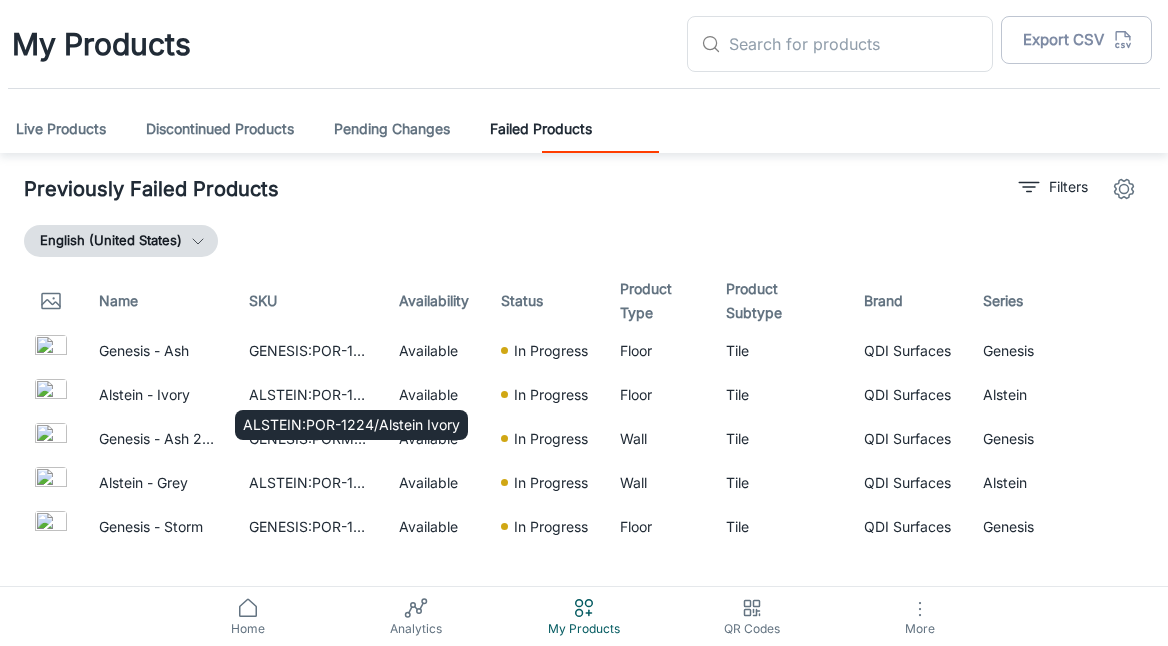 scroll, scrollTop: 0, scrollLeft: 0, axis: both 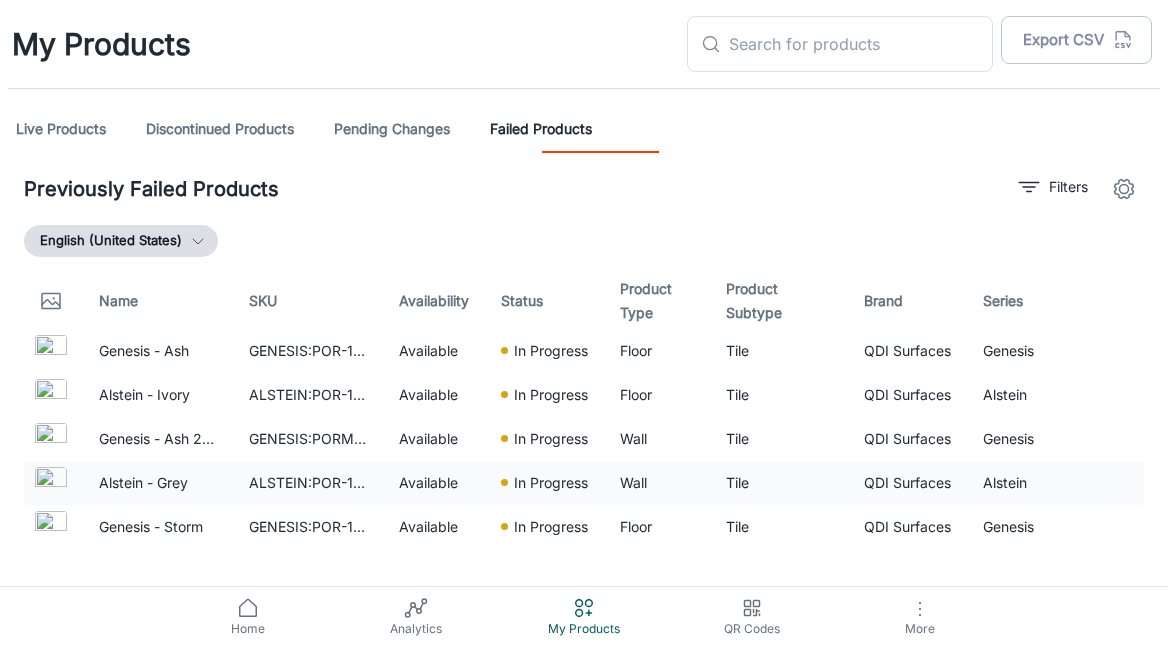 click on "Available" at bounding box center (434, 483) 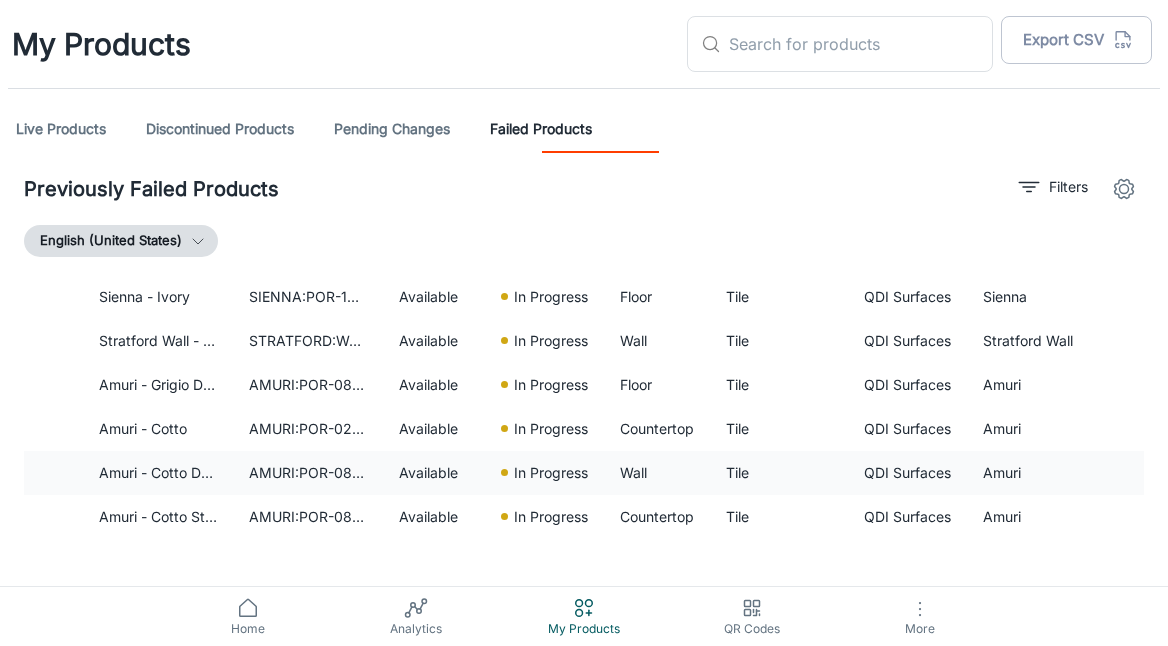 scroll, scrollTop: 4038, scrollLeft: 13, axis: both 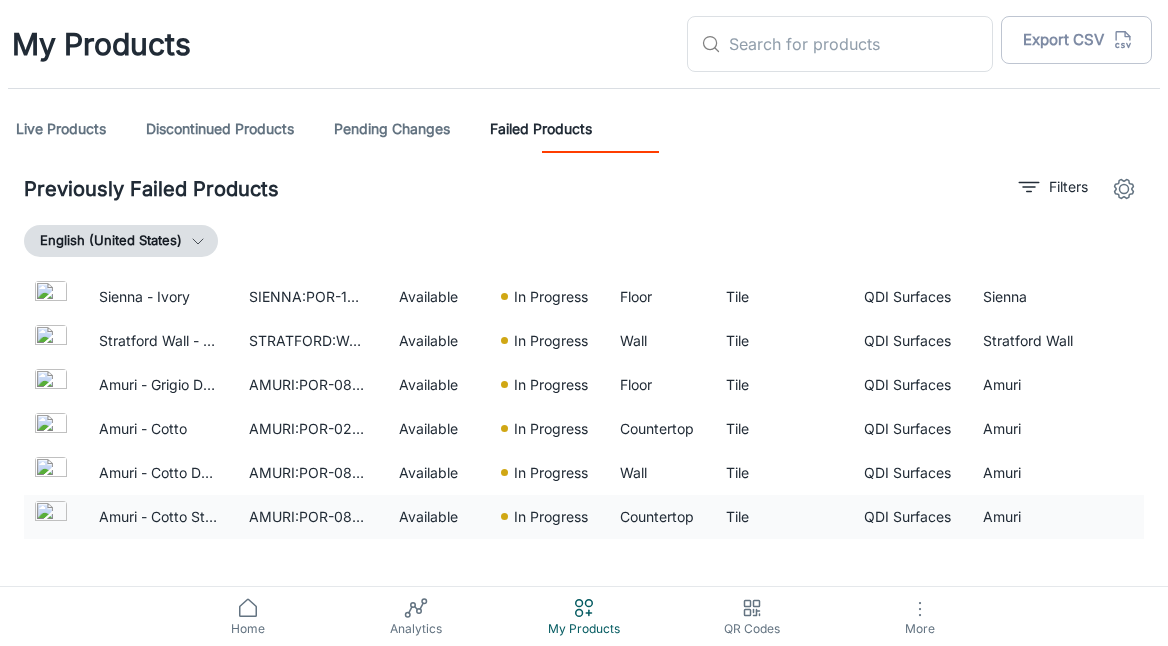 click on "Available" at bounding box center [434, 517] 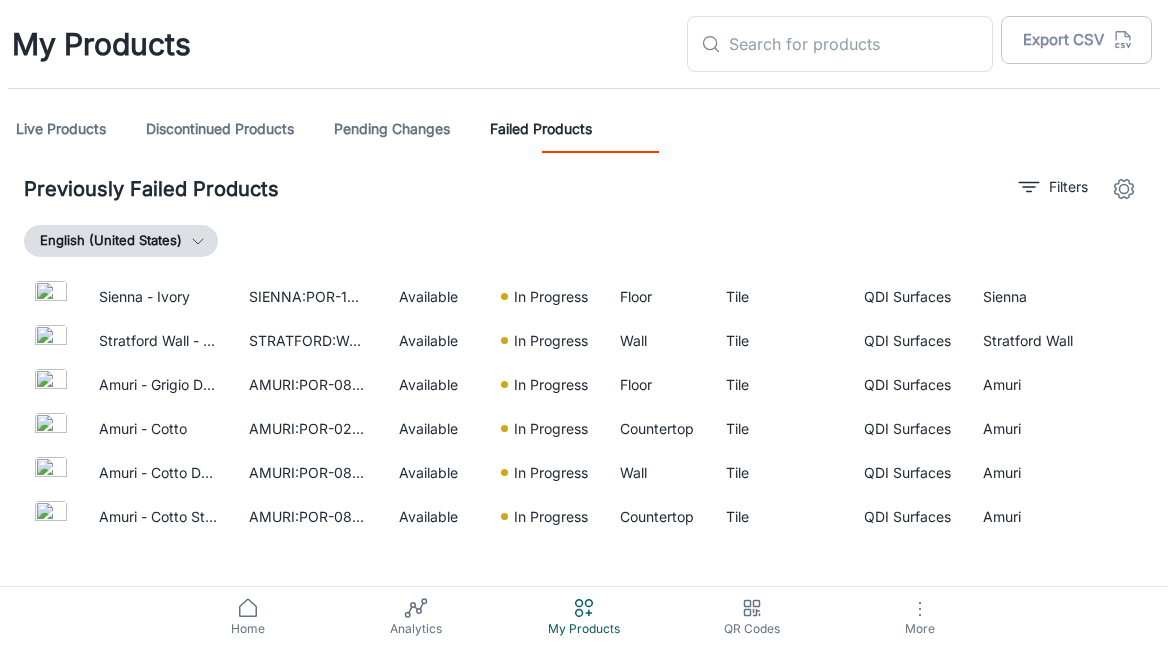 click 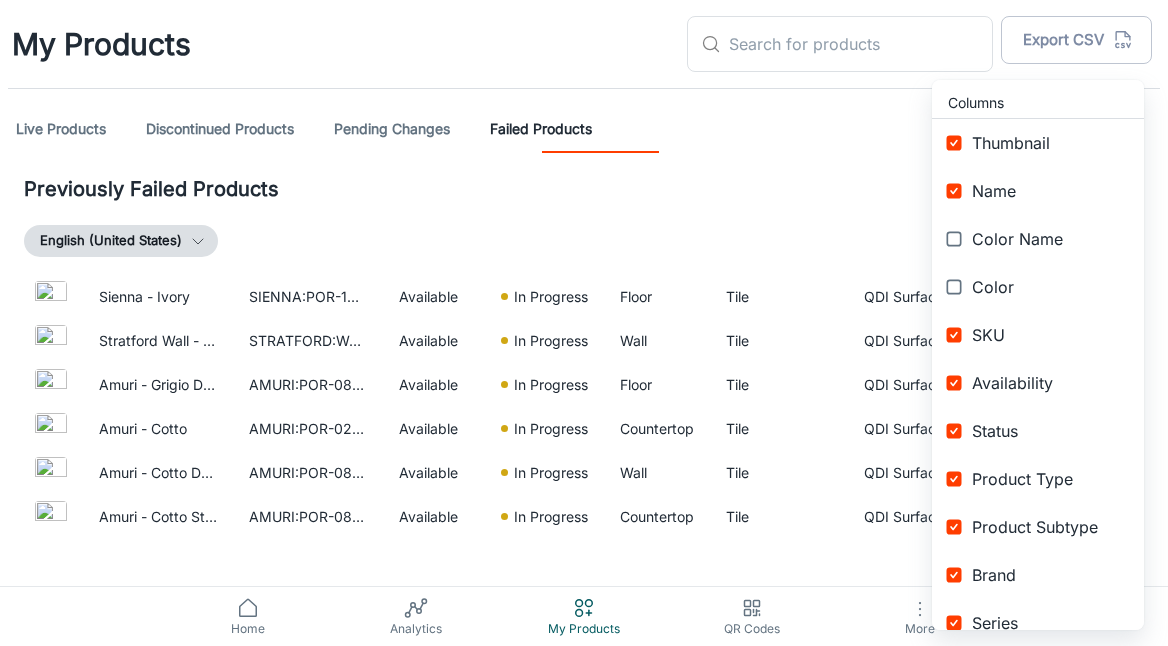 click at bounding box center (584, 323) 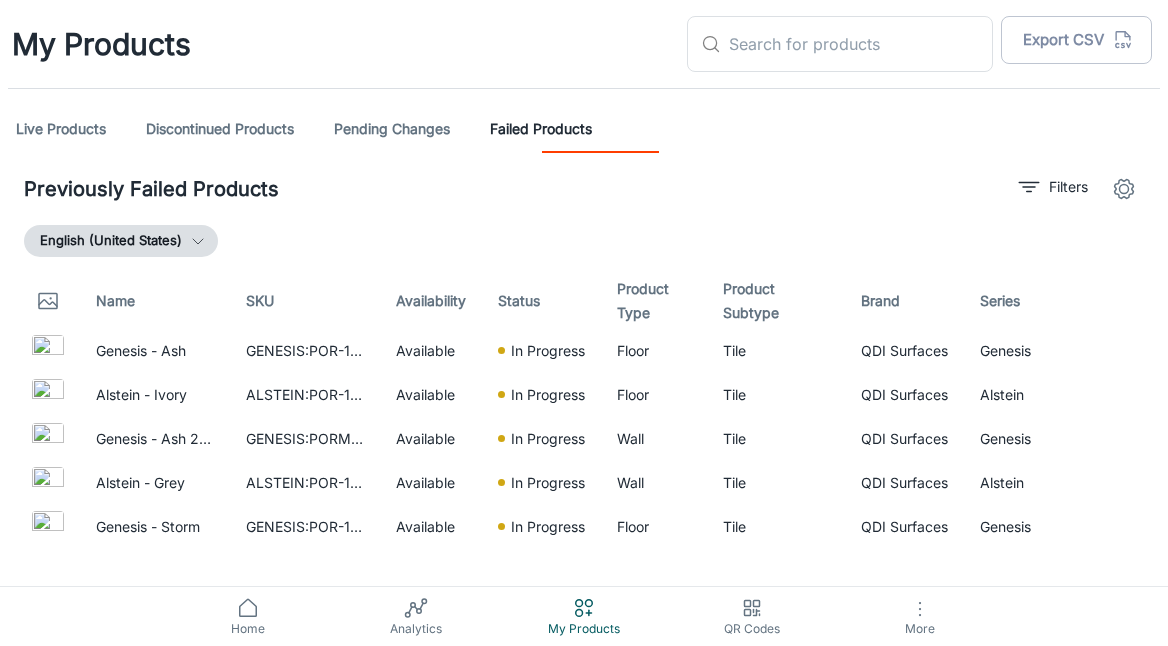 scroll, scrollTop: 0, scrollLeft: 16, axis: horizontal 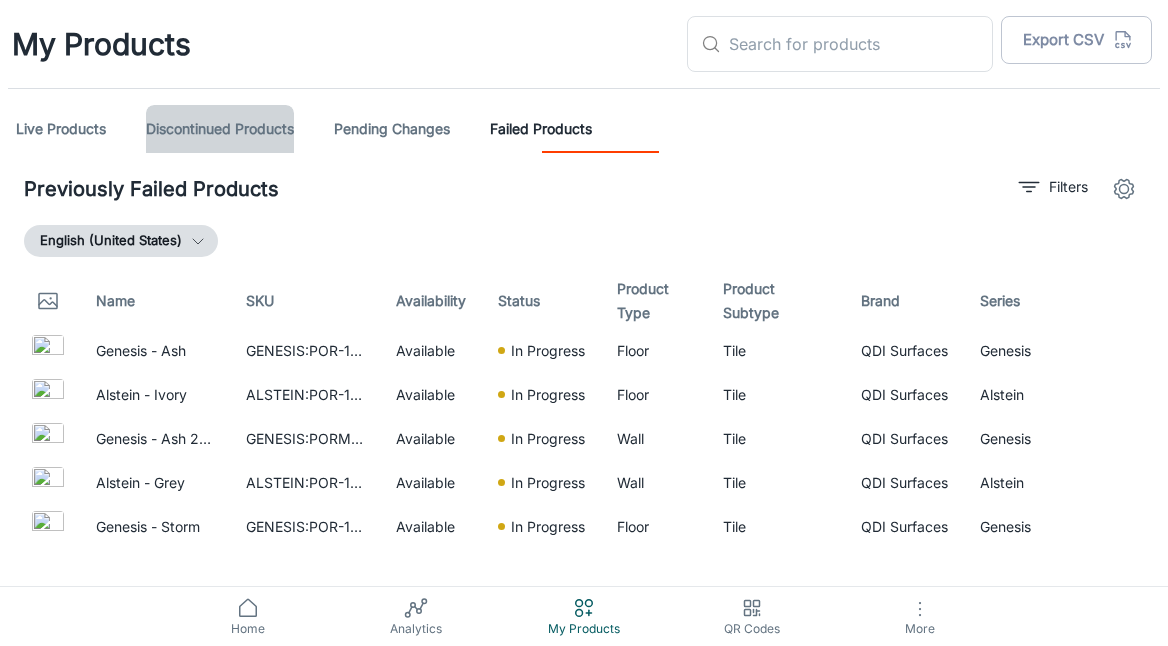 click on "Discontinued Products" at bounding box center [220, 129] 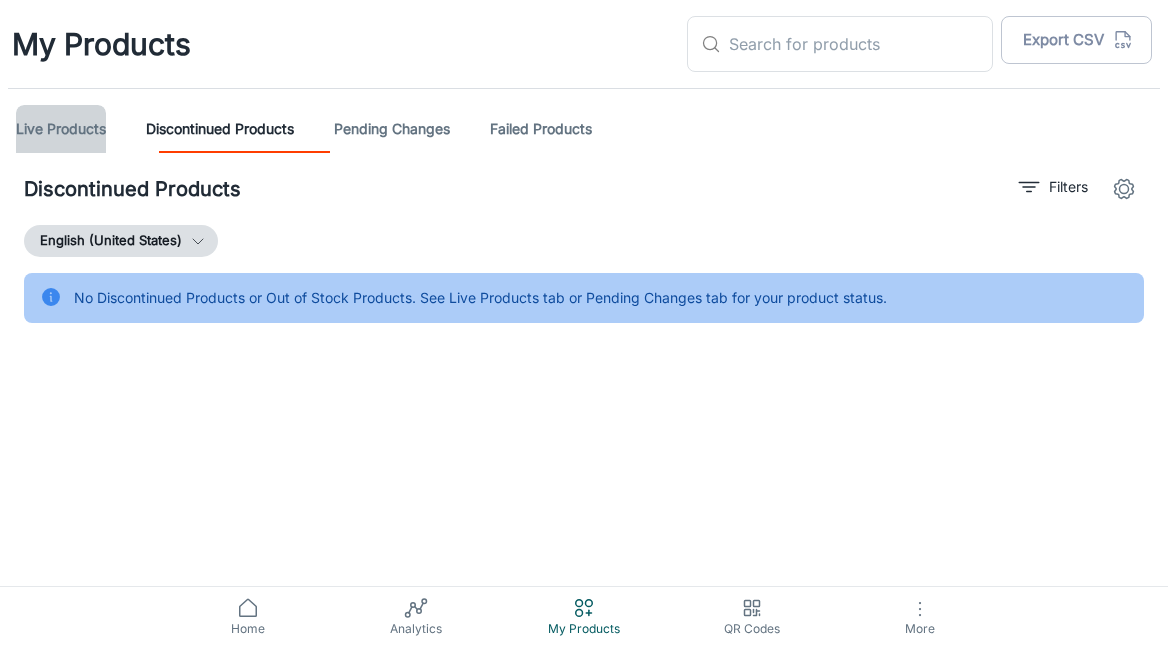 click on "Live Products" at bounding box center (61, 129) 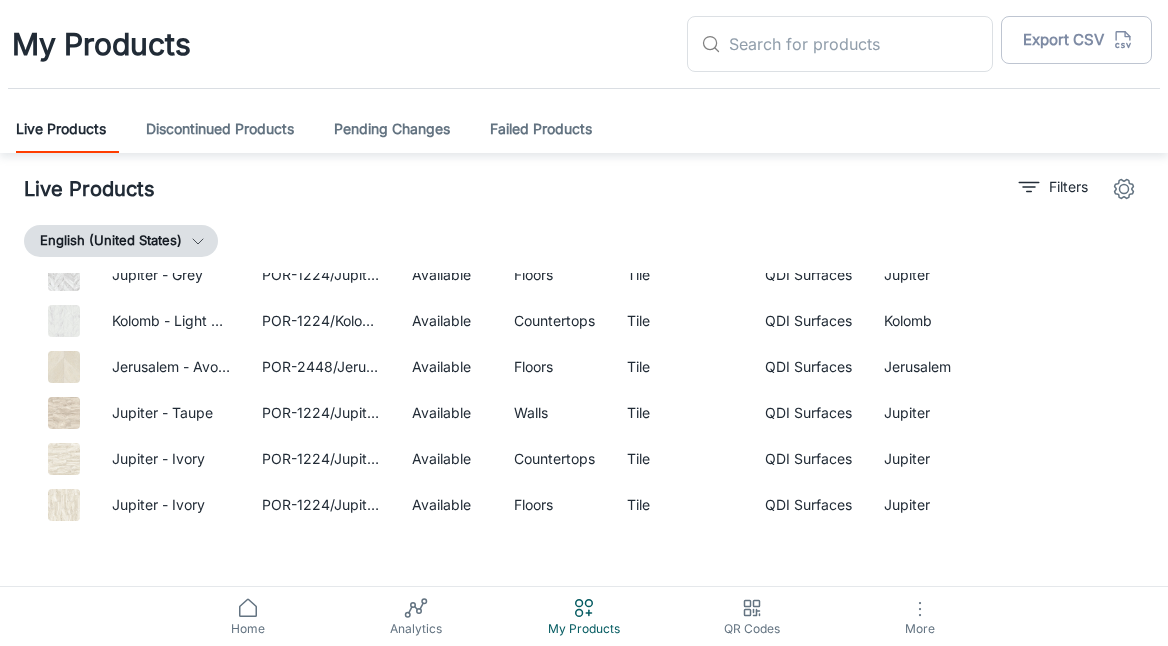 scroll, scrollTop: 2734, scrollLeft: 0, axis: vertical 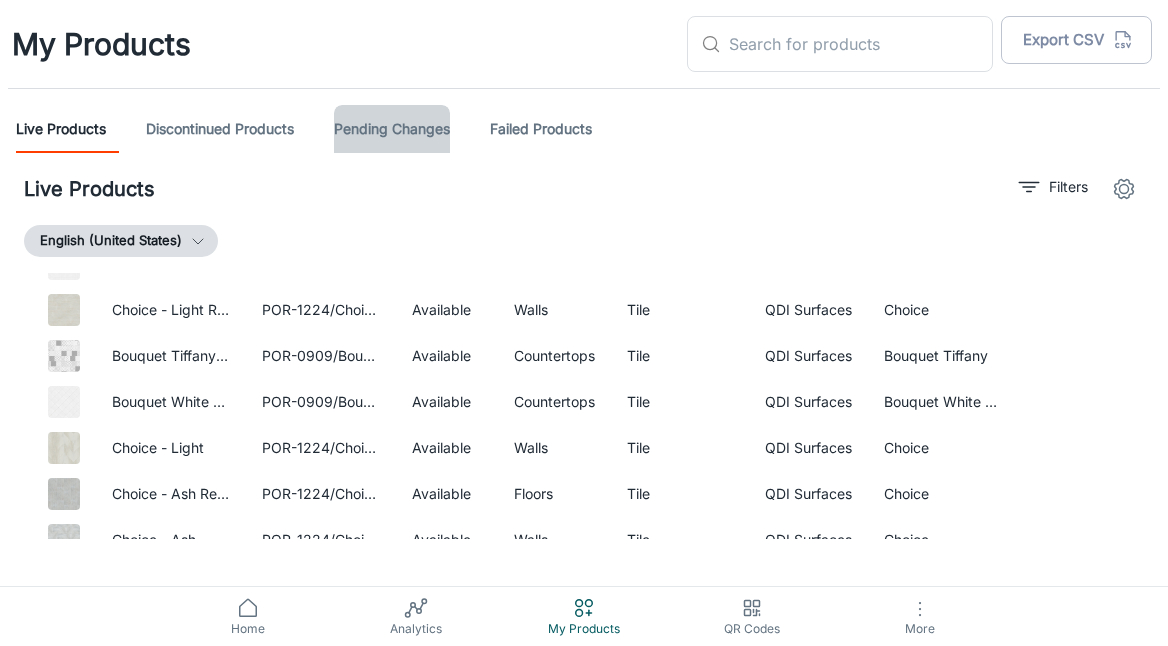 click on "Pending Changes" at bounding box center (392, 129) 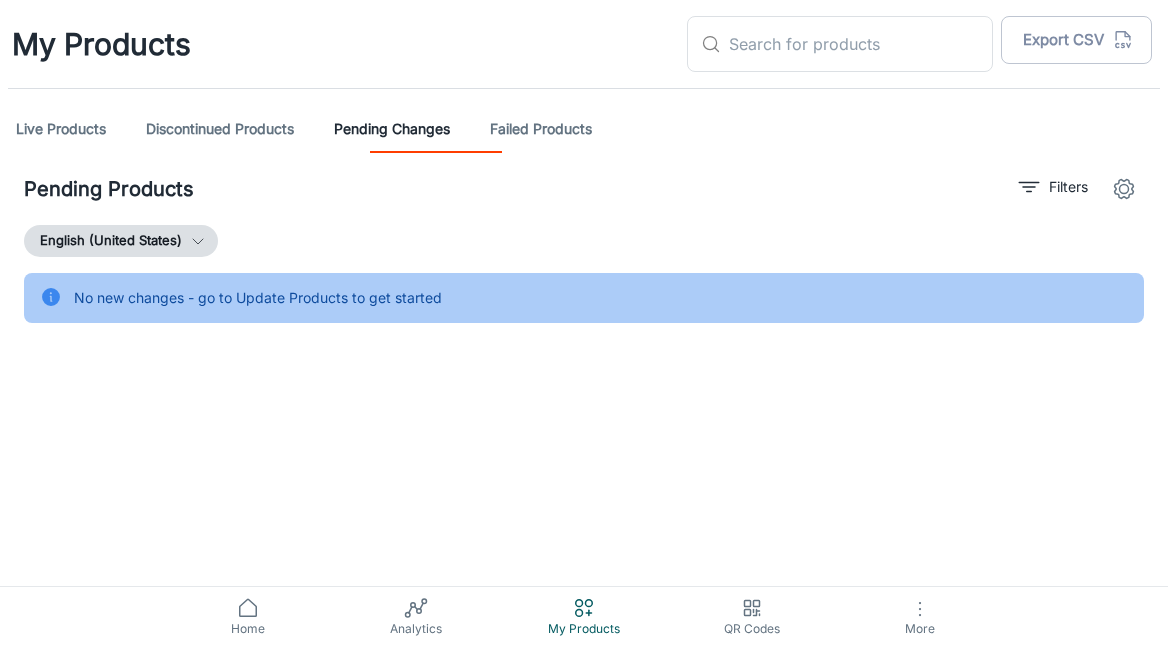 click on "Live Products" at bounding box center [61, 129] 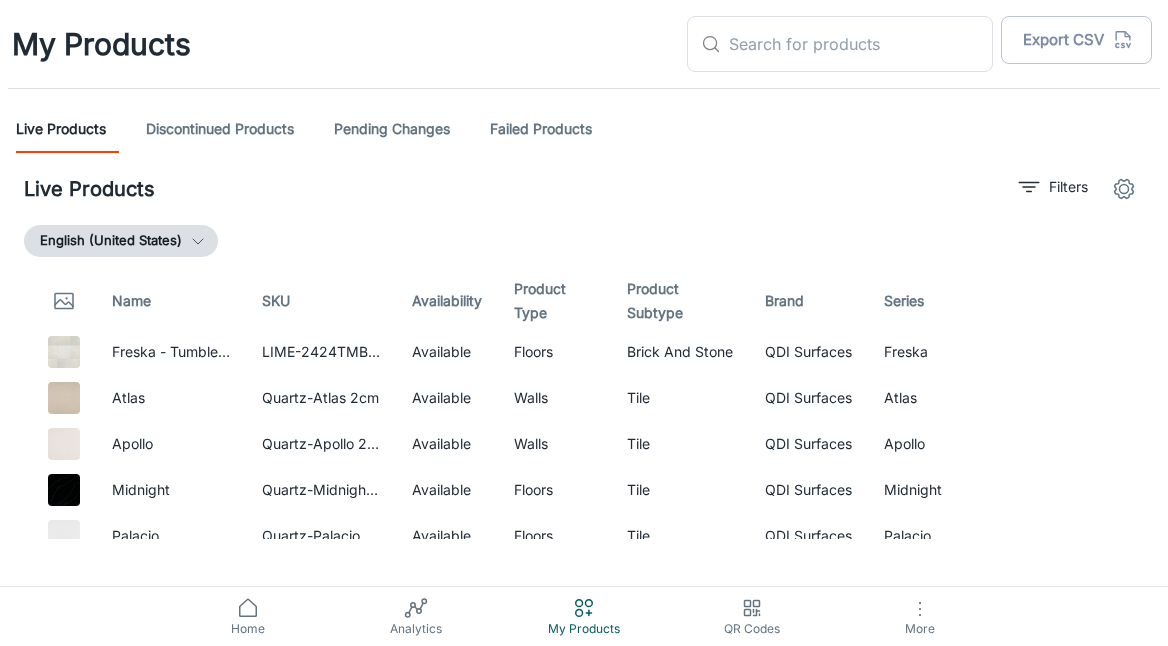 click on "My Products" at bounding box center [101, 44] 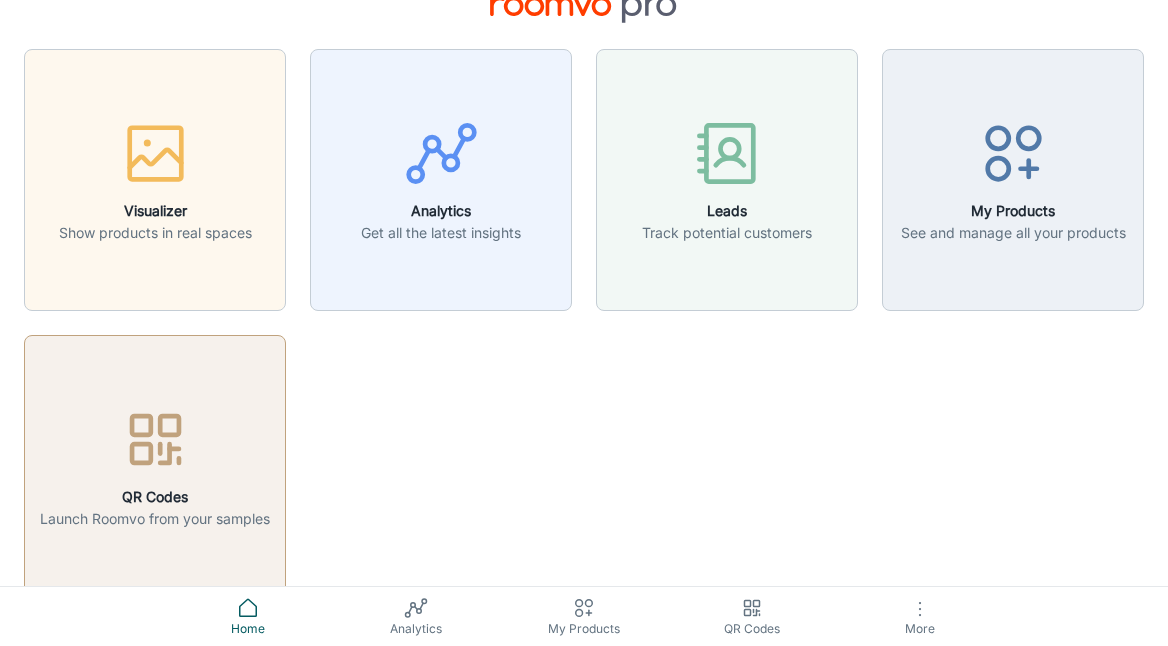 scroll, scrollTop: 57, scrollLeft: 0, axis: vertical 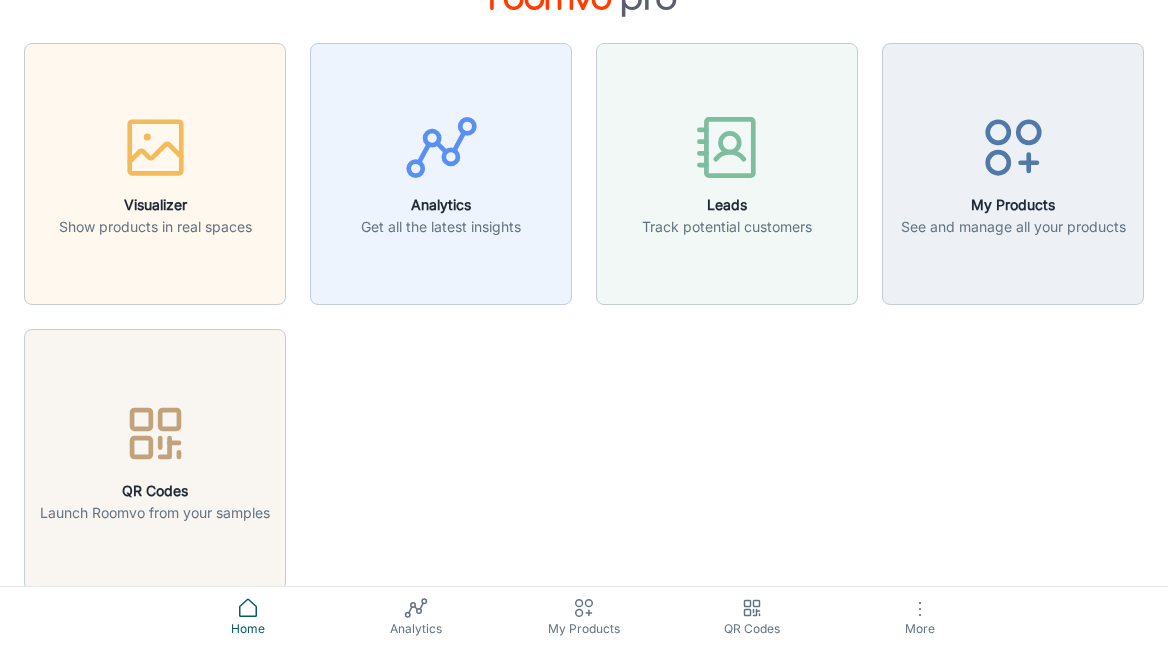 click 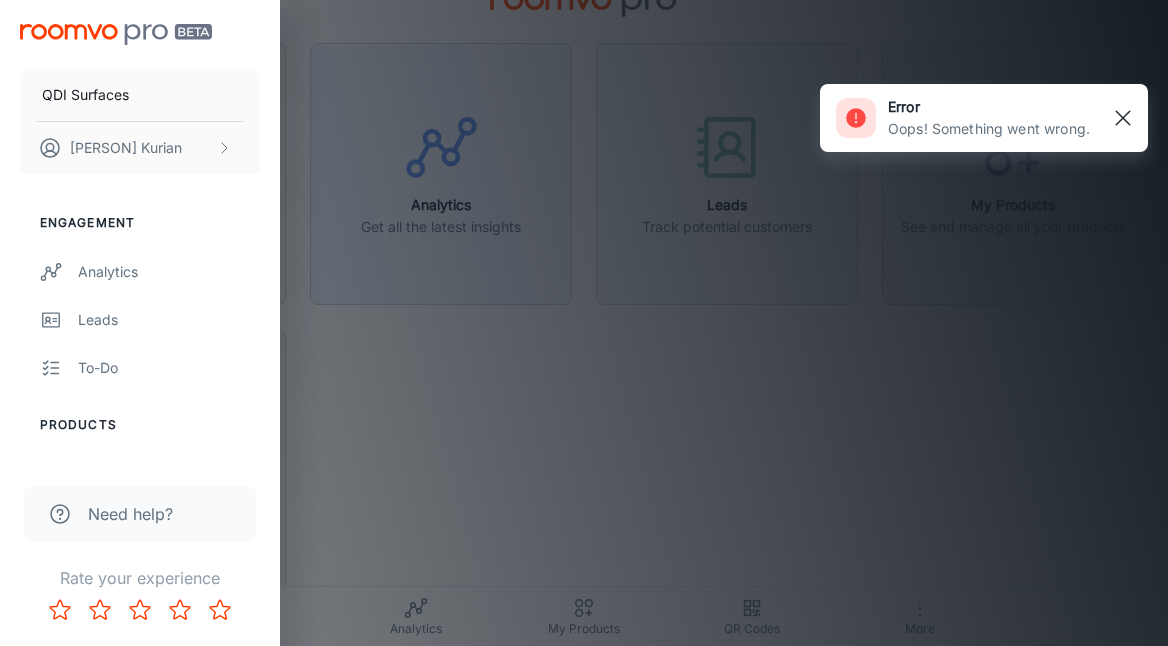 click 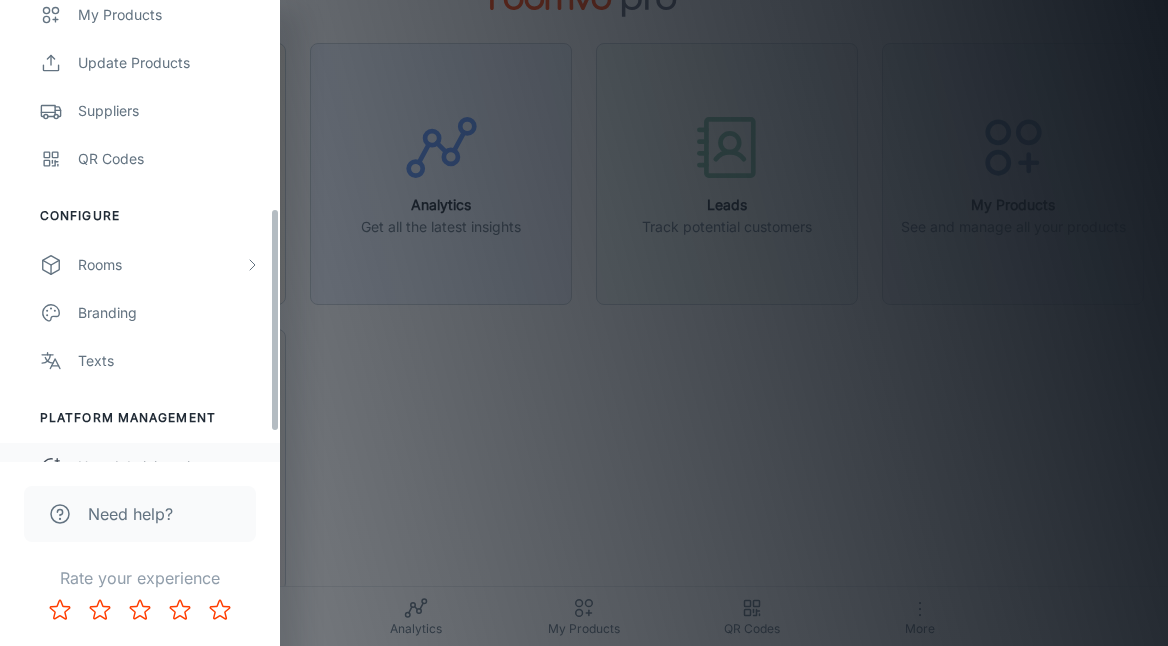 scroll, scrollTop: 478, scrollLeft: 0, axis: vertical 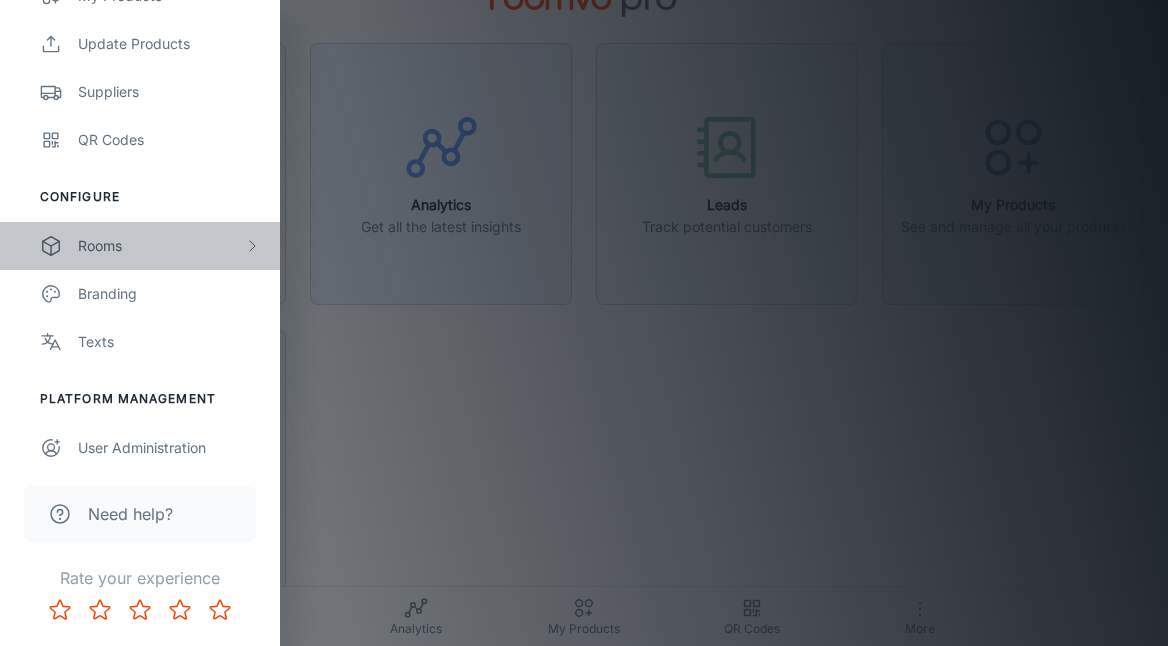 click on "Rooms" at bounding box center [161, 246] 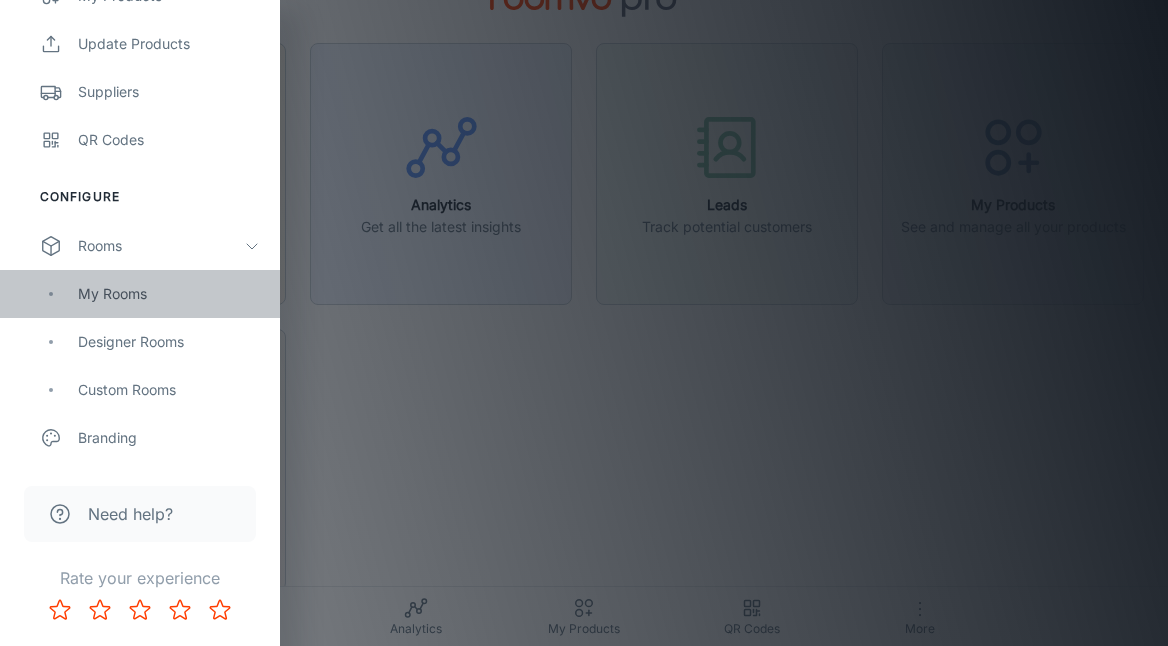 click on "My Rooms" at bounding box center [169, 294] 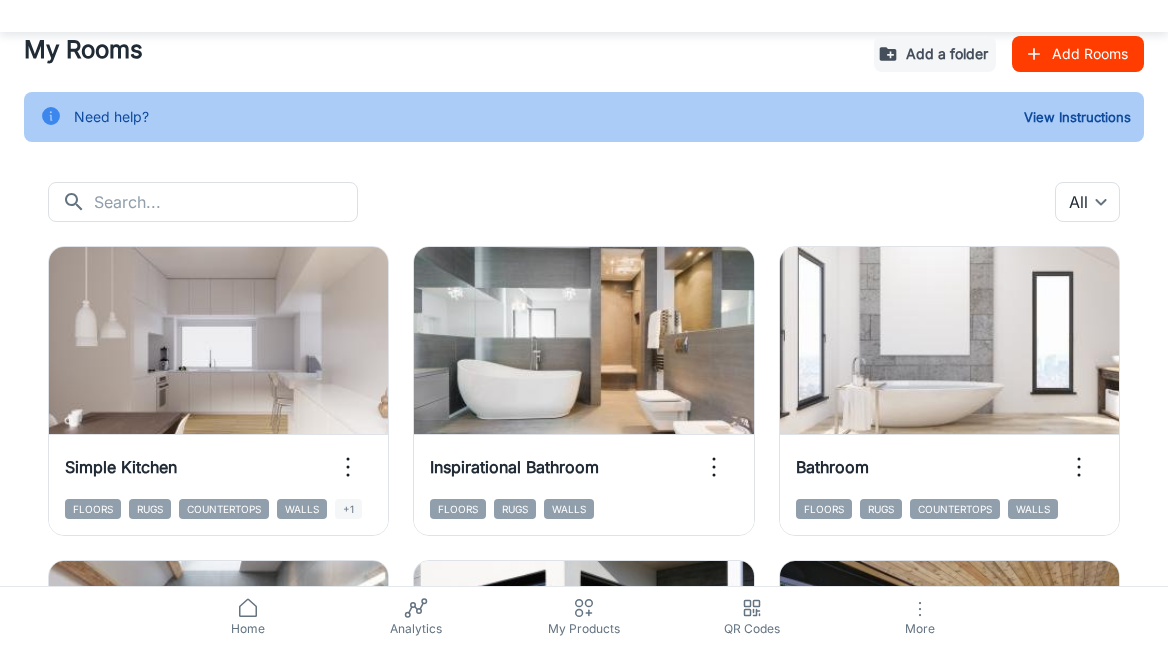 scroll, scrollTop: 0, scrollLeft: 0, axis: both 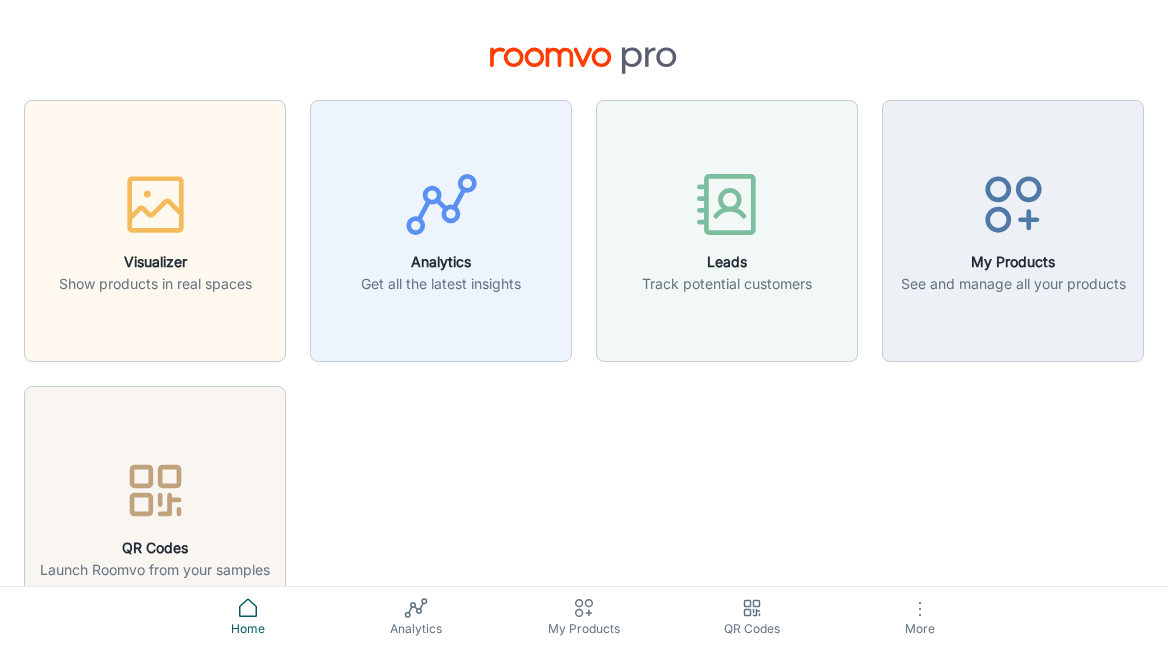 click 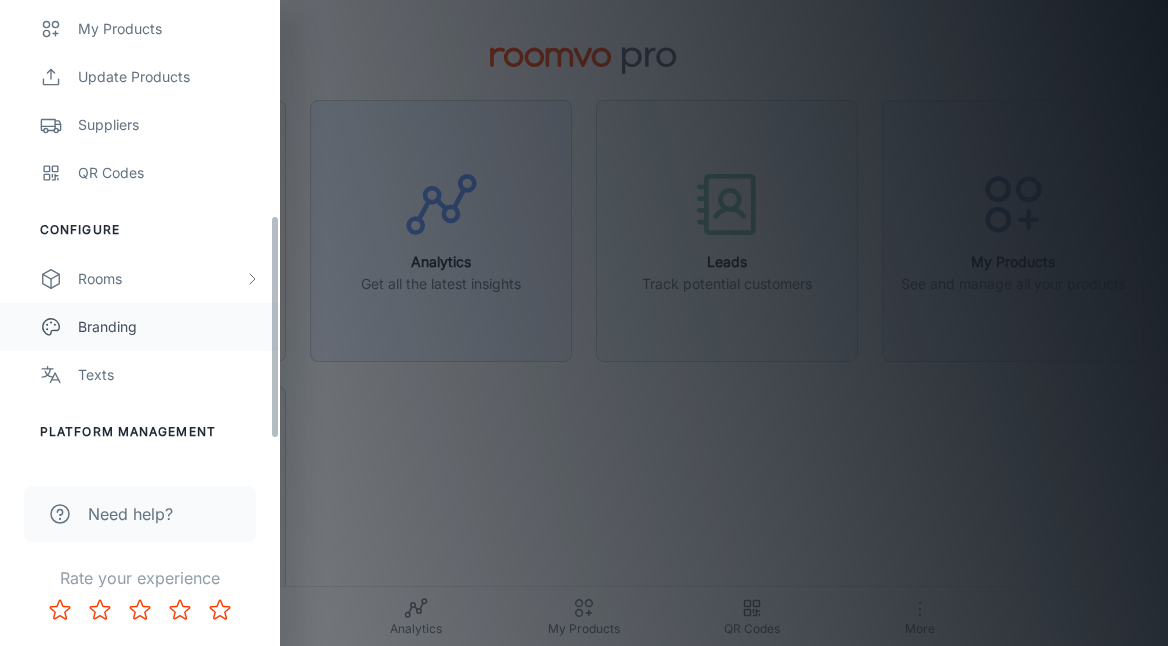 scroll, scrollTop: 446, scrollLeft: 0, axis: vertical 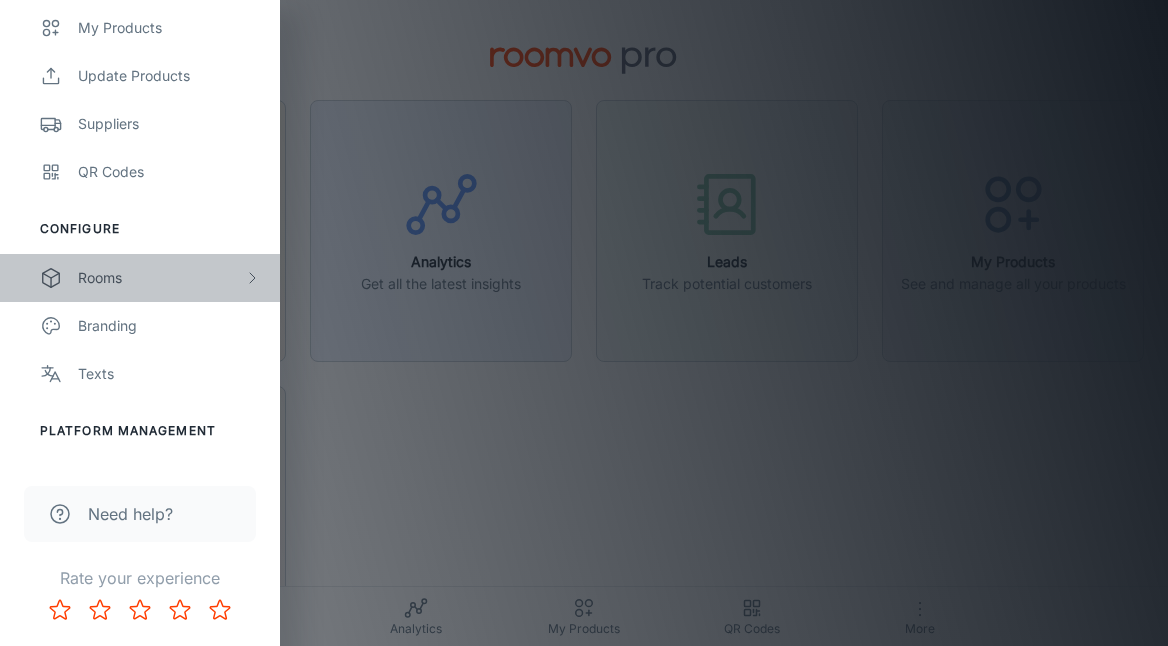 click on "Rooms" at bounding box center (161, 278) 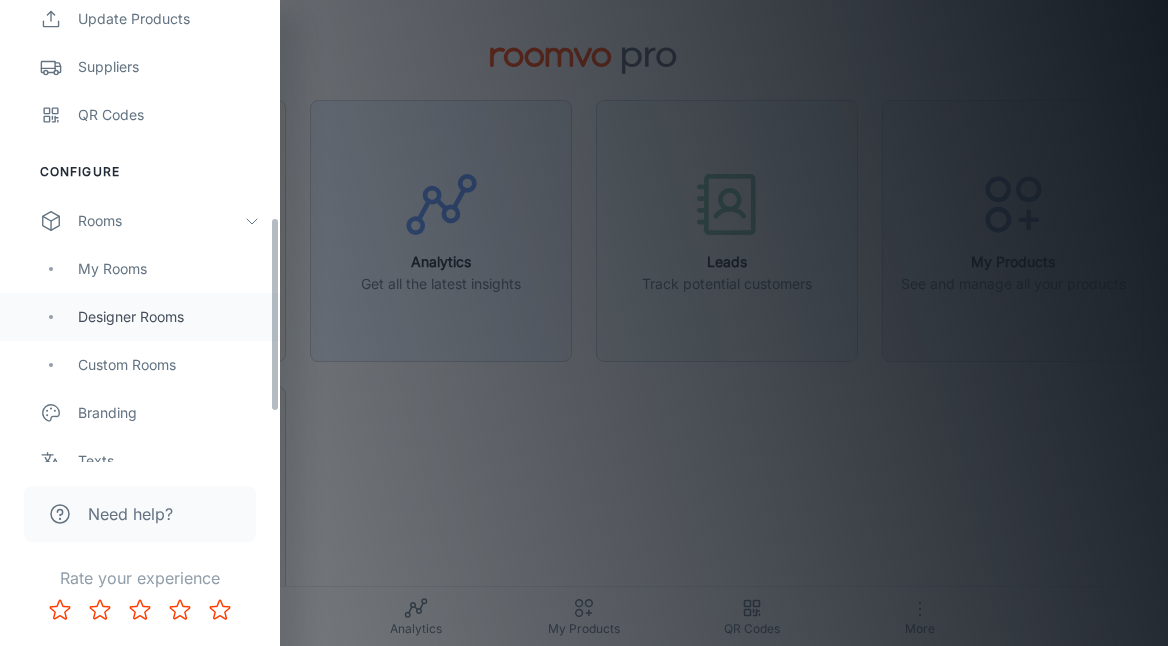 scroll, scrollTop: 521, scrollLeft: 0, axis: vertical 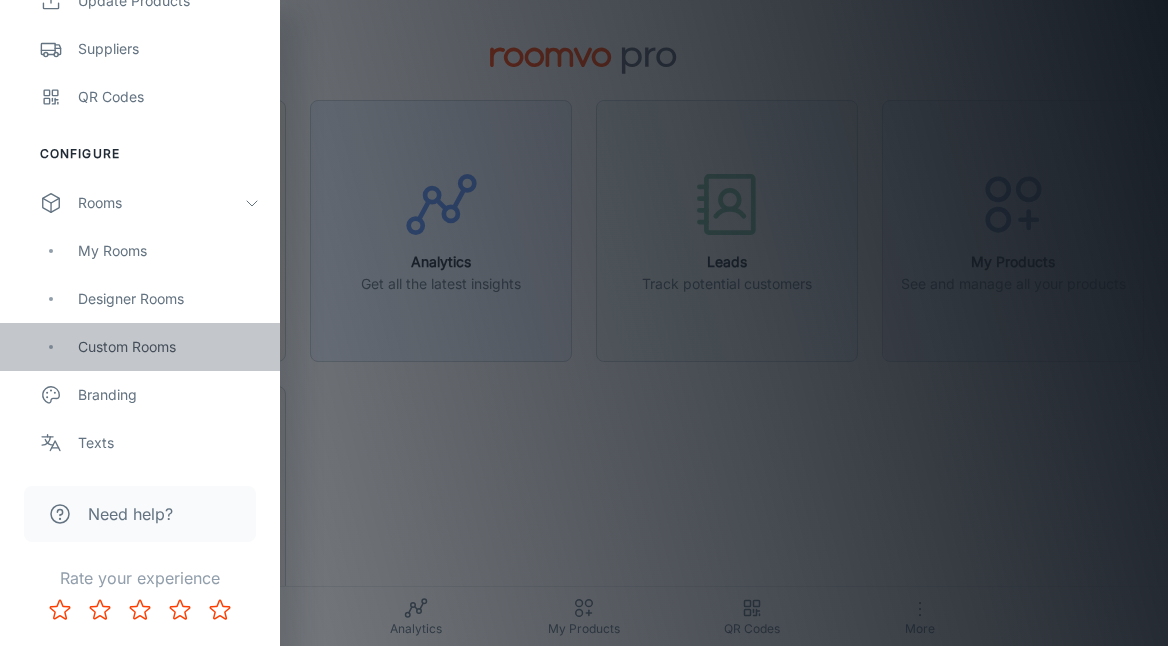 click on "Custom Rooms" at bounding box center (169, 347) 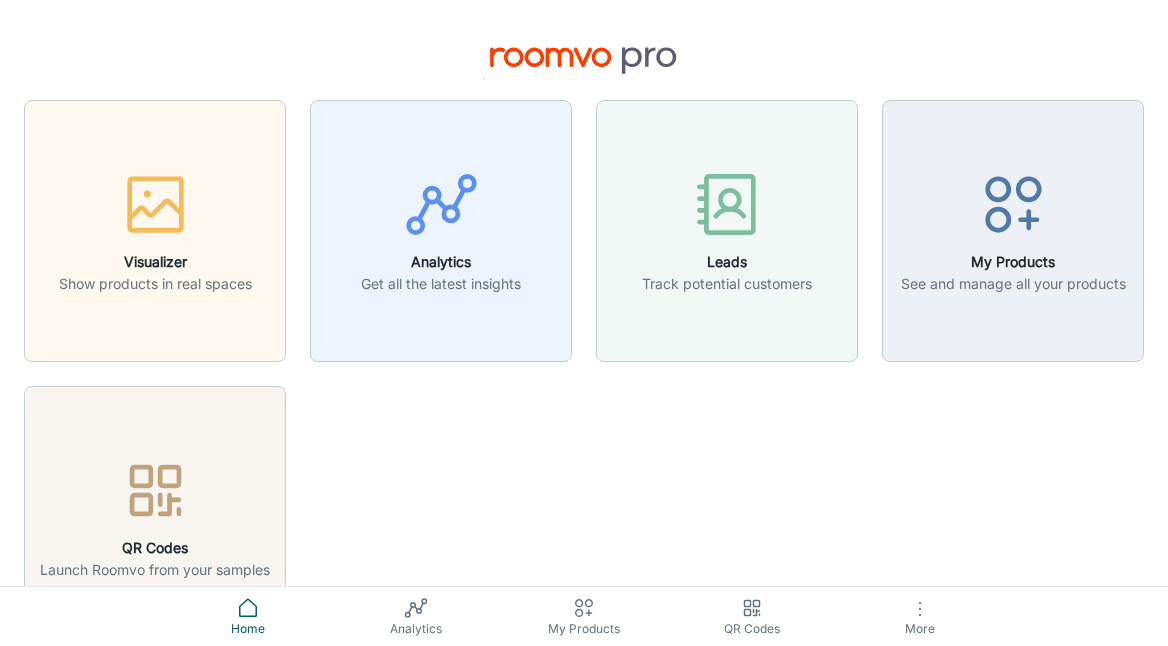 click 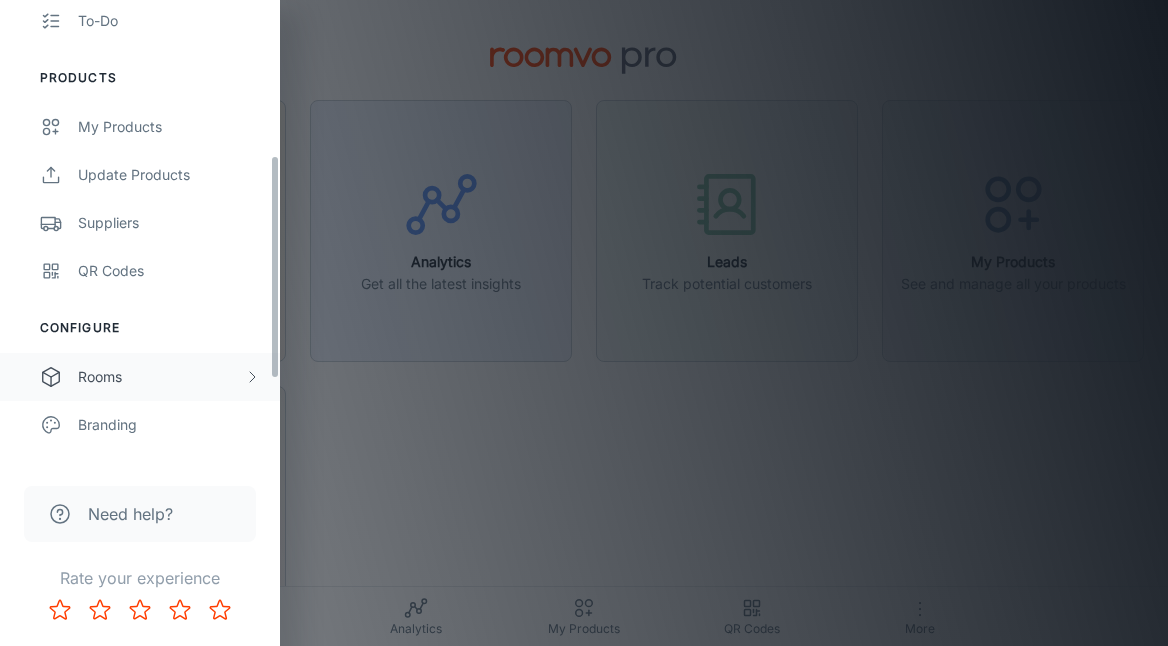 scroll, scrollTop: 356, scrollLeft: 0, axis: vertical 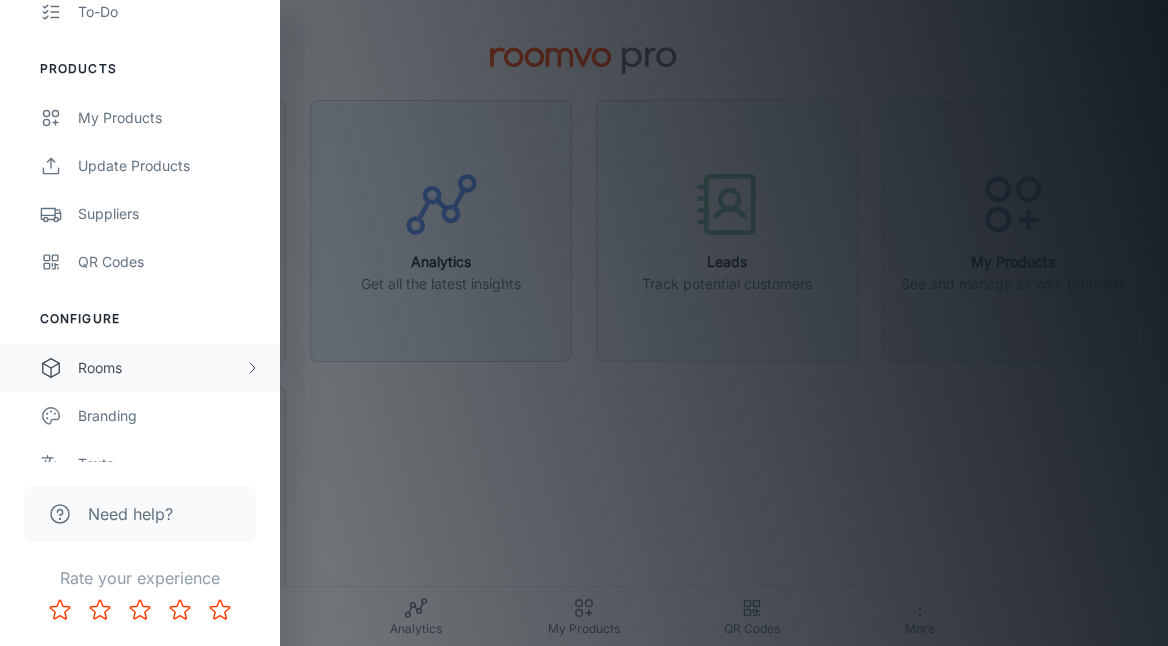 click on "Rooms" at bounding box center (161, 368) 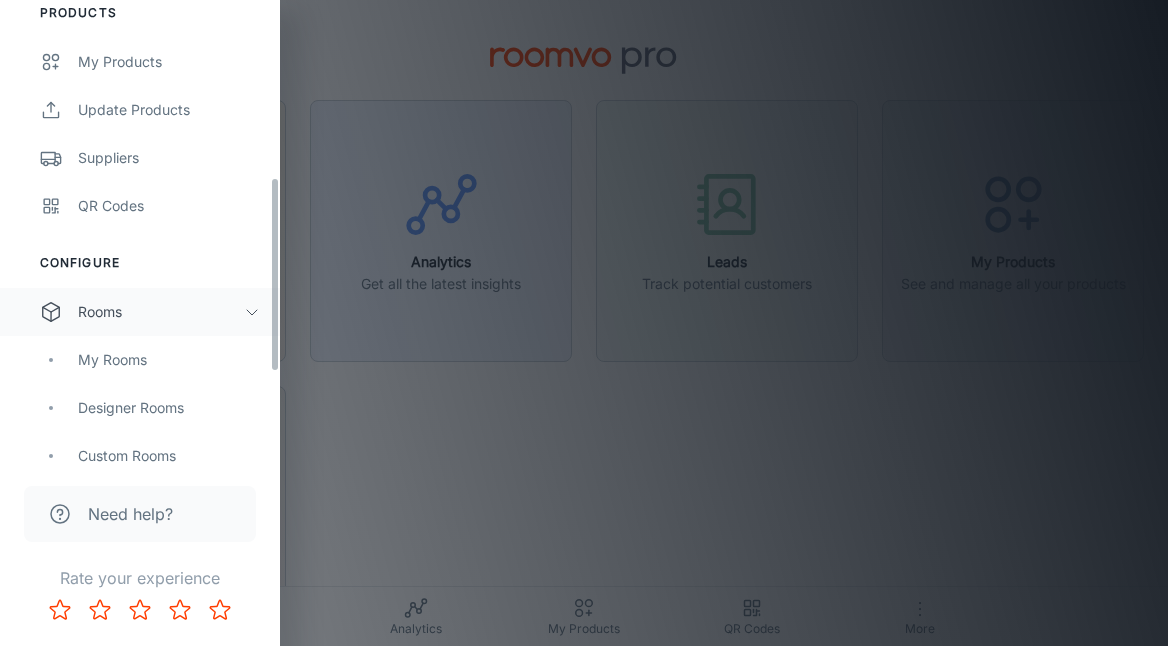 scroll, scrollTop: 423, scrollLeft: 0, axis: vertical 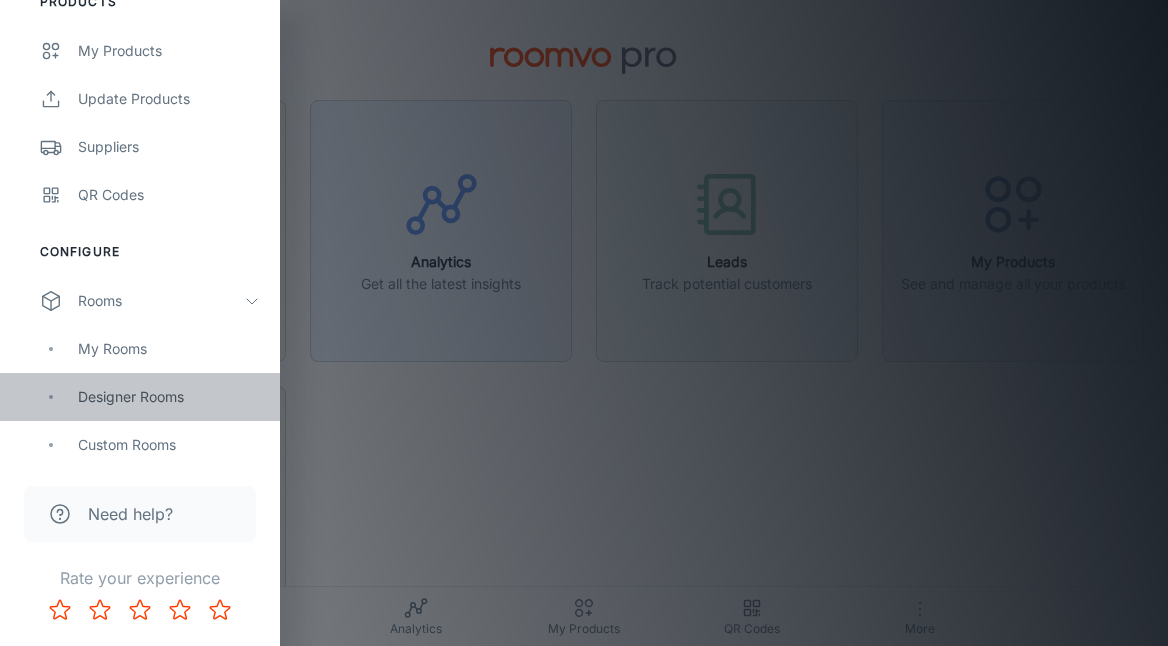 click on "Designer Rooms" at bounding box center (169, 397) 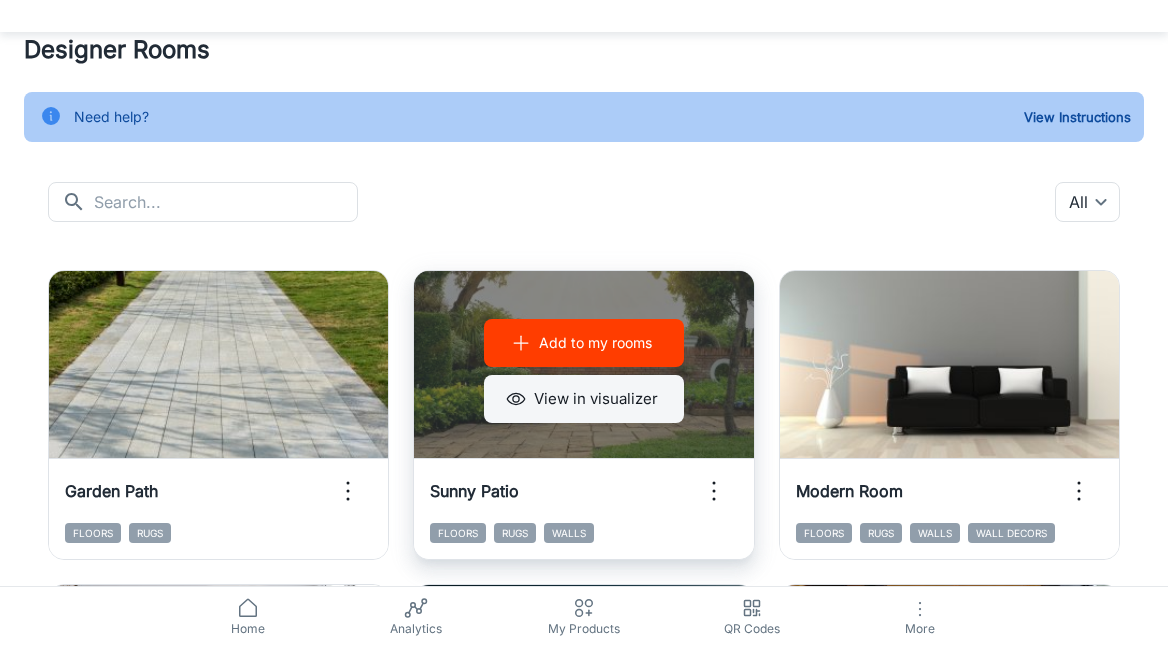 scroll, scrollTop: 0, scrollLeft: 0, axis: both 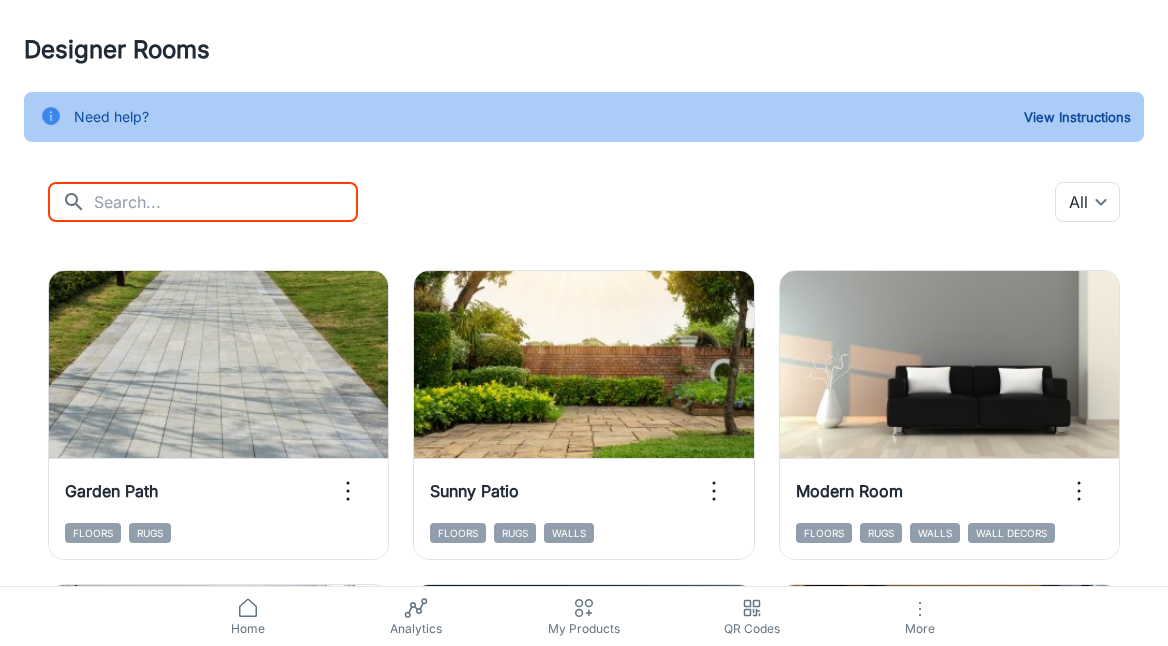 click at bounding box center [226, 202] 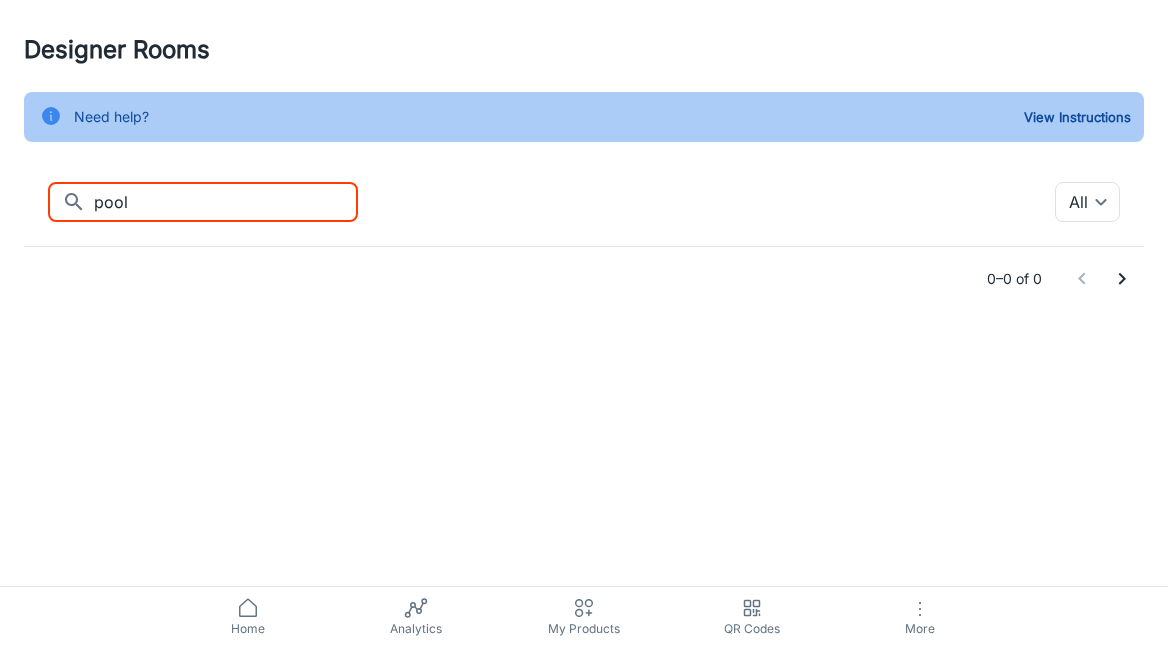 type on "pool" 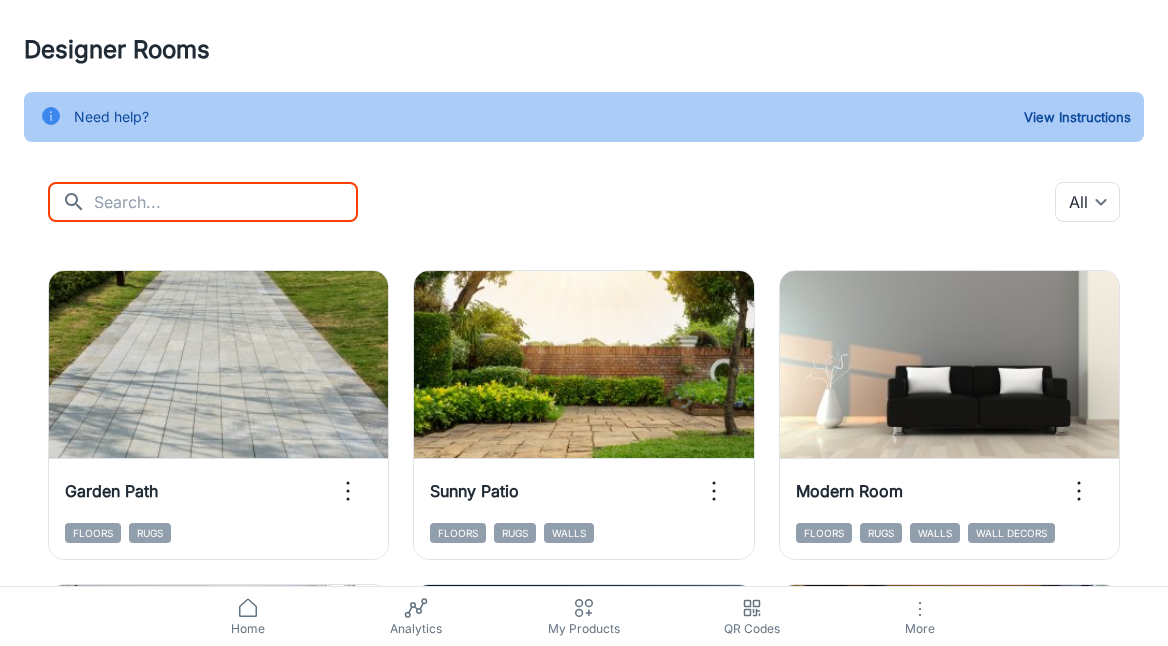 type 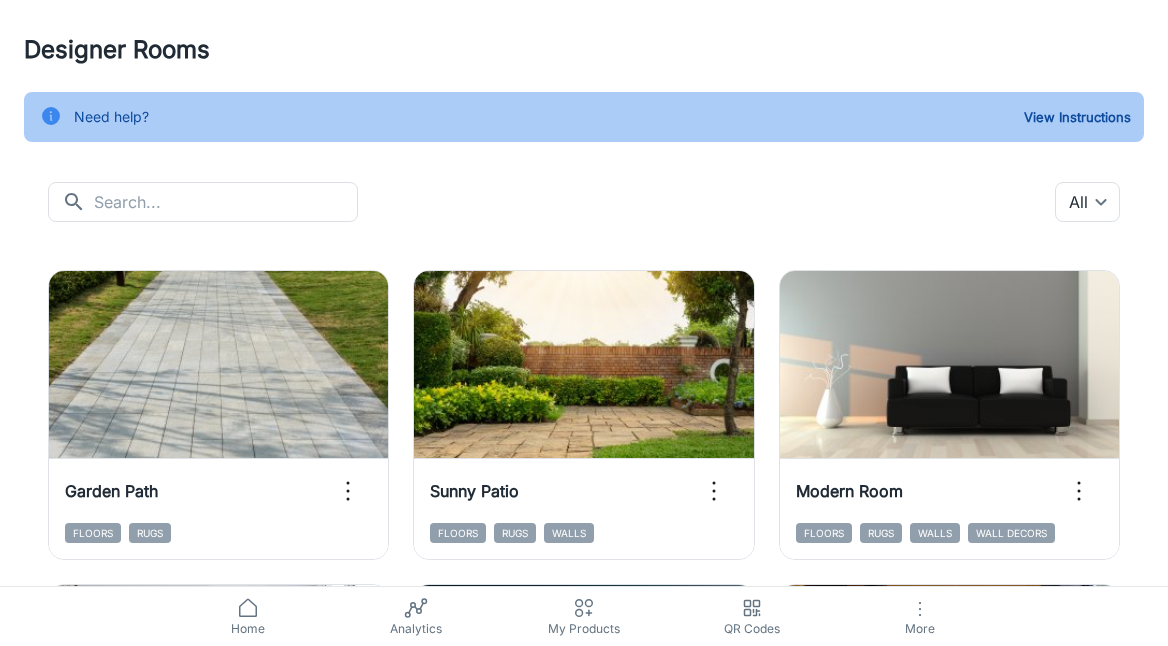 click 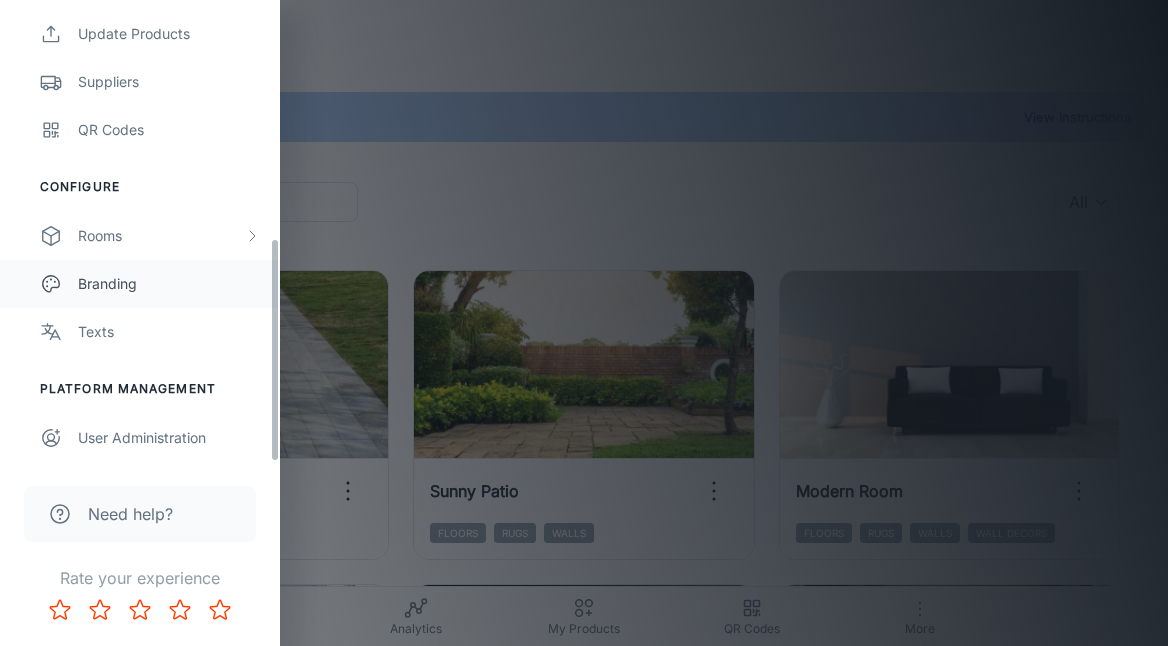 scroll, scrollTop: 488, scrollLeft: 0, axis: vertical 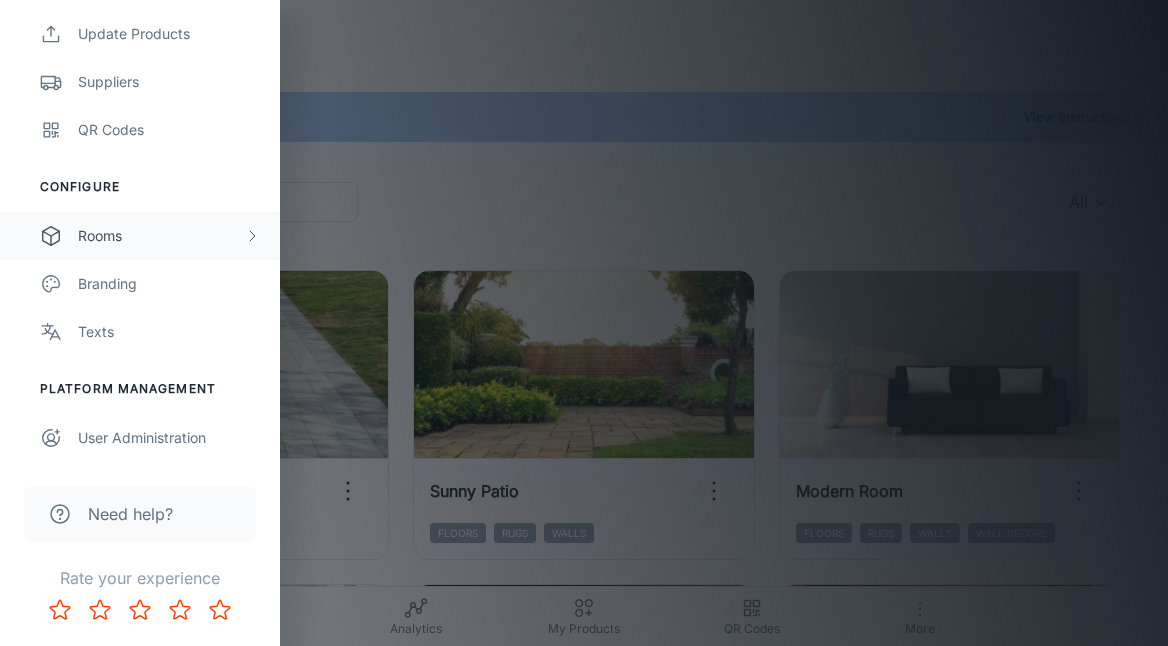 click on "Rooms" at bounding box center (161, 236) 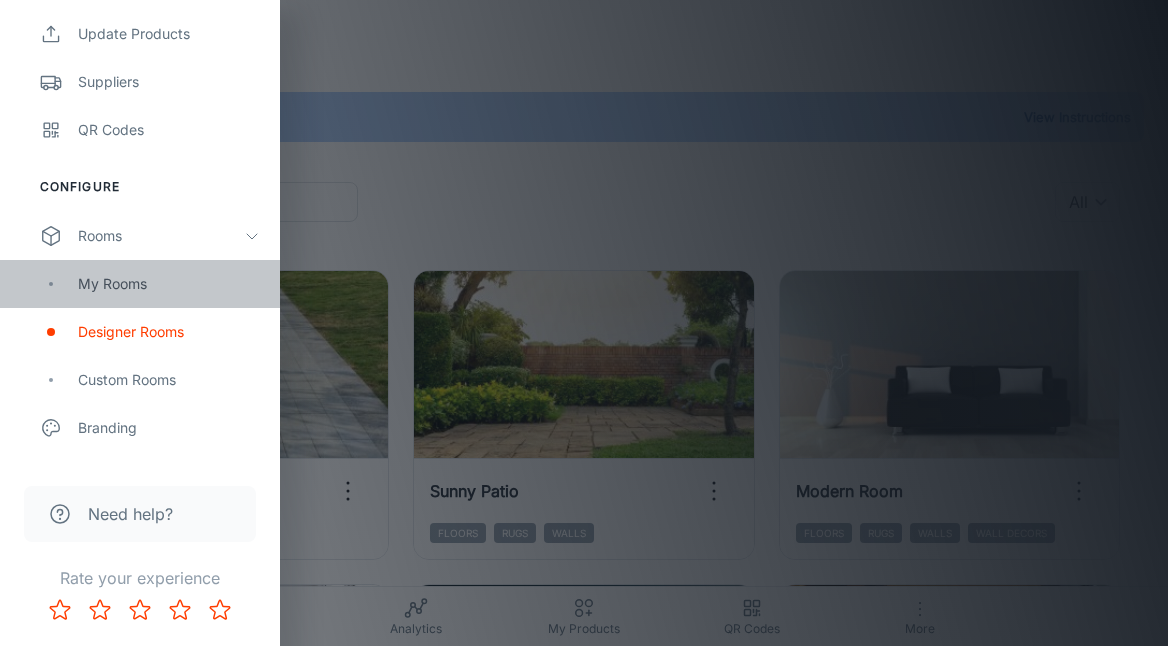 click on "My Rooms" at bounding box center [169, 284] 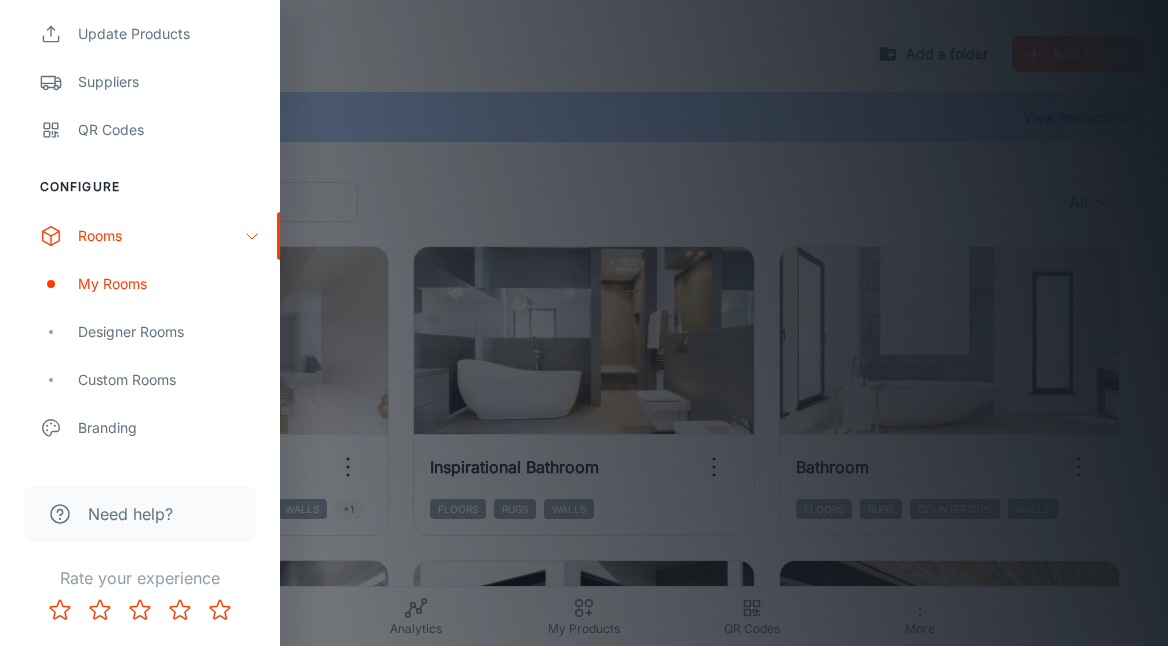 click at bounding box center [584, 323] 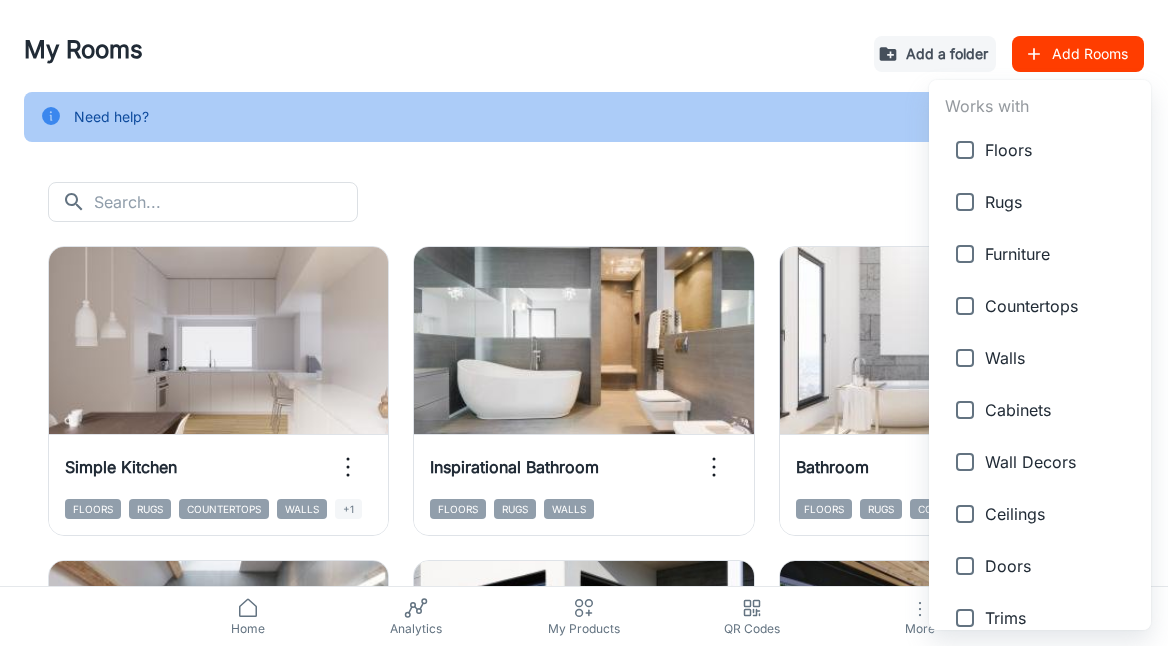 click on "My Rooms Add a folder Add Rooms Need help? View Instructions ​ ​ All ​ View in visualizer Simple Kitchen Floors Rugs Countertops Walls +1 View in visualizer Inspirational Bathroom Floors Rugs Walls View in visualizer Bathroom Floors Rugs Countertops Walls View in visualizer Bathroom - shower Floors Rugs Walls View in visualizer Patio HiRes Floors Rugs Walls View in visualizer Outdoor Patio Floors Rugs Ceilings View in visualizer Kitchen Floors Rugs Countertops Walls View in visualizer Modern Kitchen Floors Rugs Countertops Walls +1 View in visualizer Open Concept Kitchen hires Floors Rugs View in visualizer Modern Living Room Floors Rugs View in visualizer Living Room Floors Rugs Walls View in visualizer Open Living Room Floors Rugs View in visualizer Kitchen Floors Rugs Countertops Walls View in visualizer Modern Kitchen Floors Rugs Countertops Walls Home Analytics My Products QR Codes More Roomvo PRO | My Rooms Works with Floors Rugs Furniture Countertops Walls Cabinets Wall Decors Ceilings Doors" at bounding box center (584, 323) 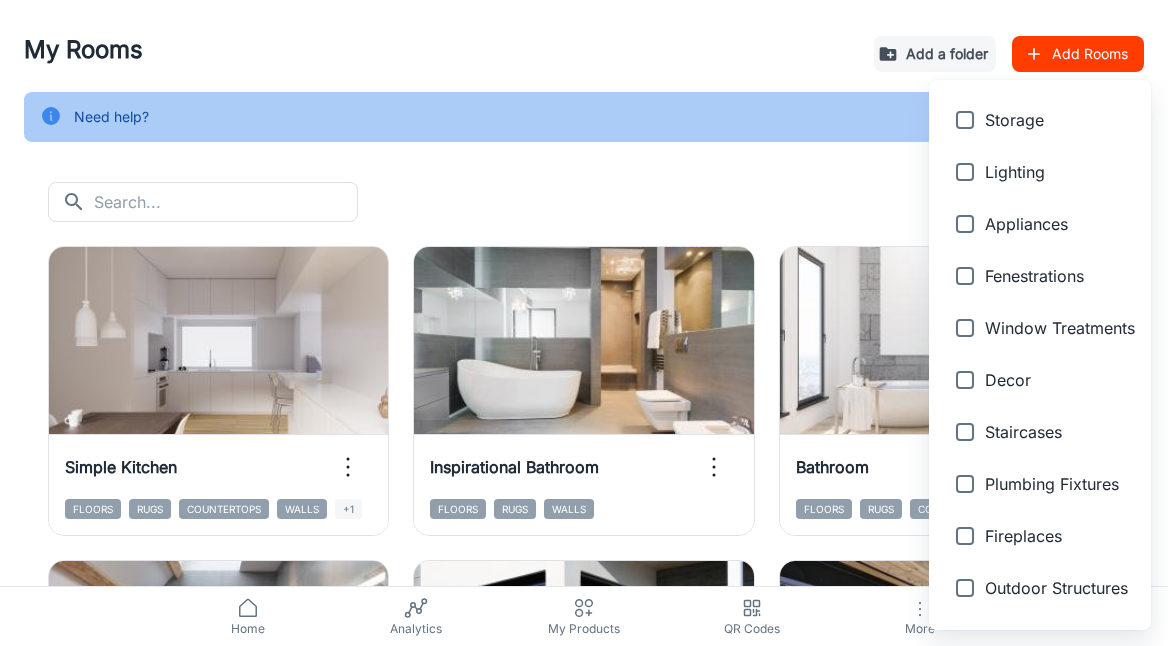 scroll, scrollTop: 750, scrollLeft: 0, axis: vertical 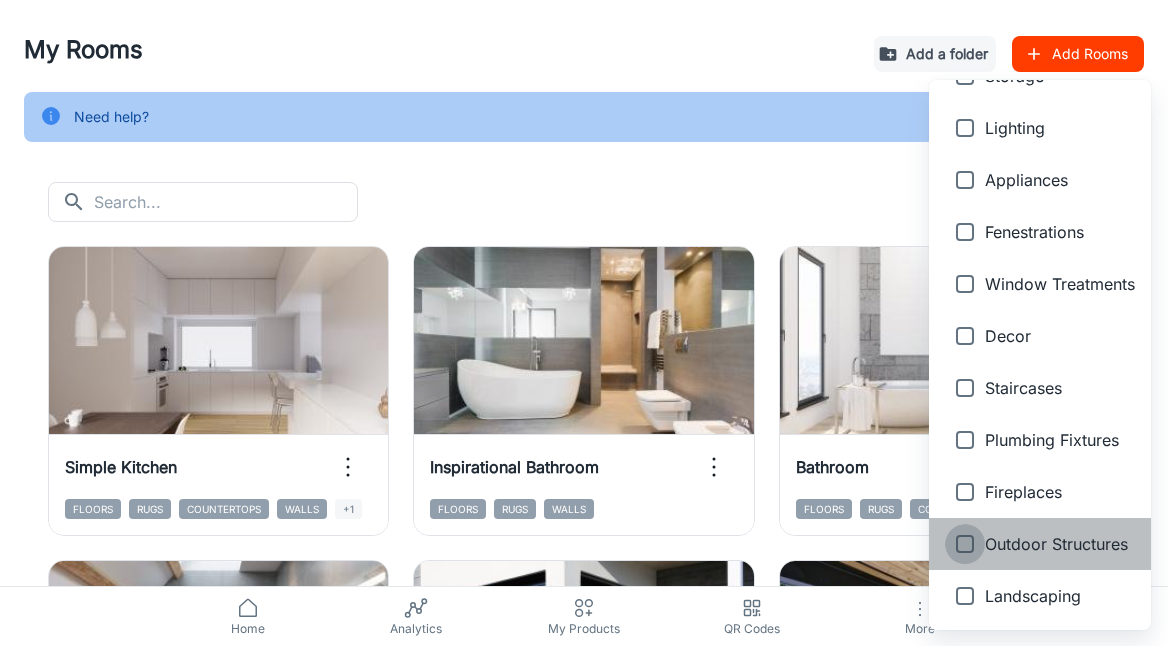 click at bounding box center (965, 544) 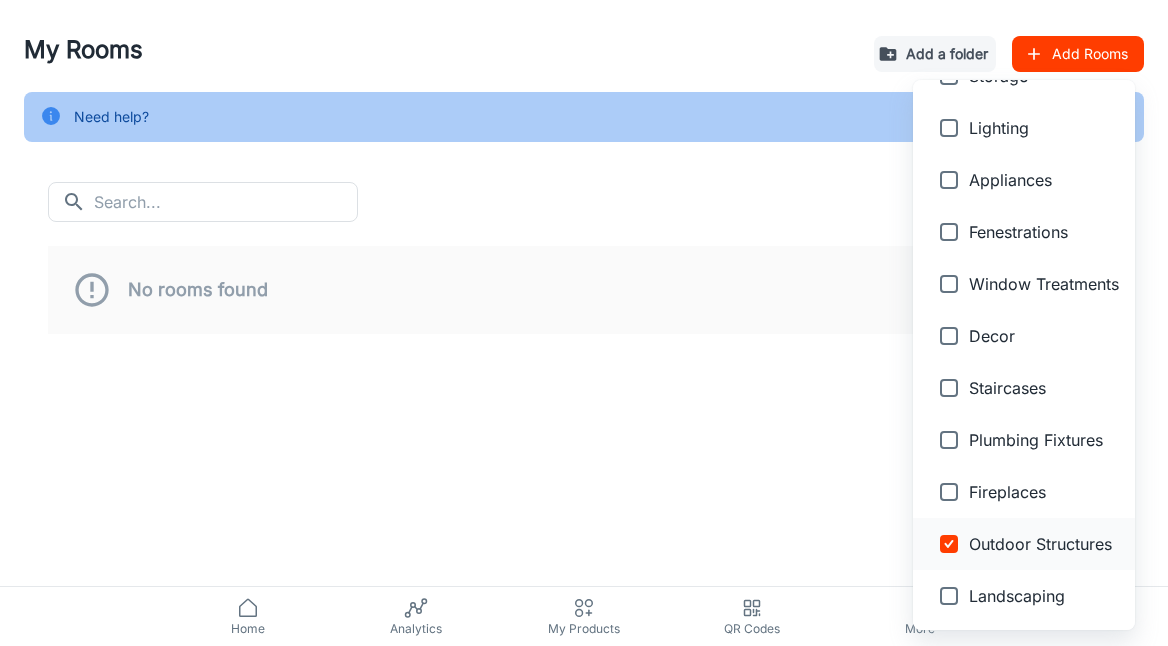 click at bounding box center [949, 544] 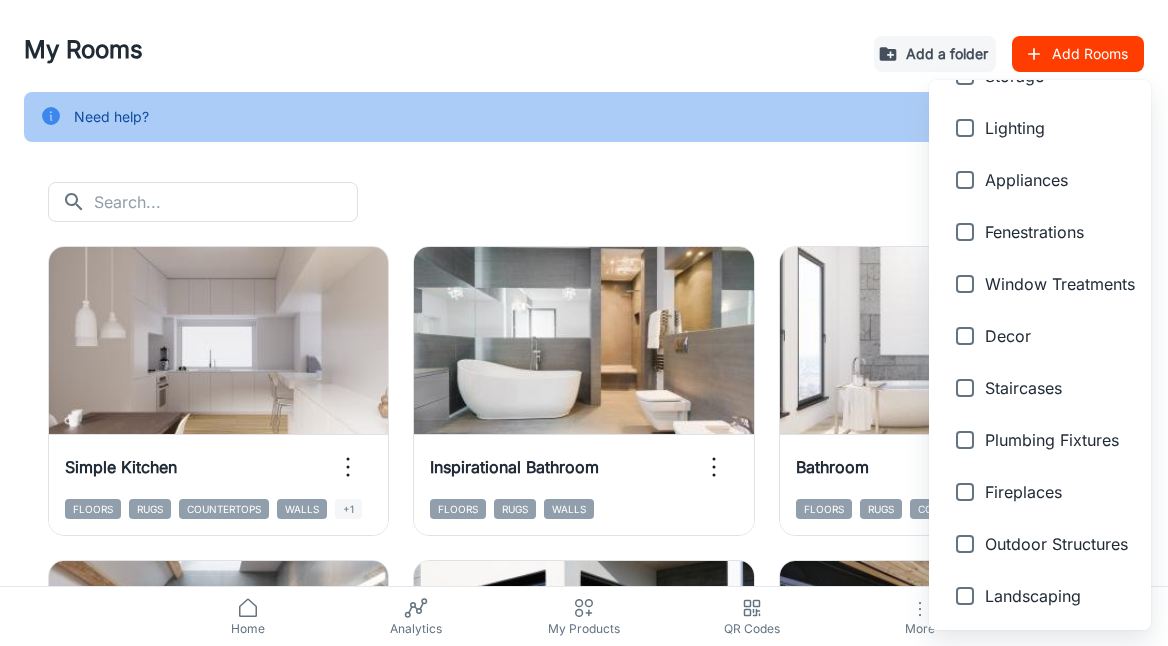 scroll, scrollTop: 750, scrollLeft: 0, axis: vertical 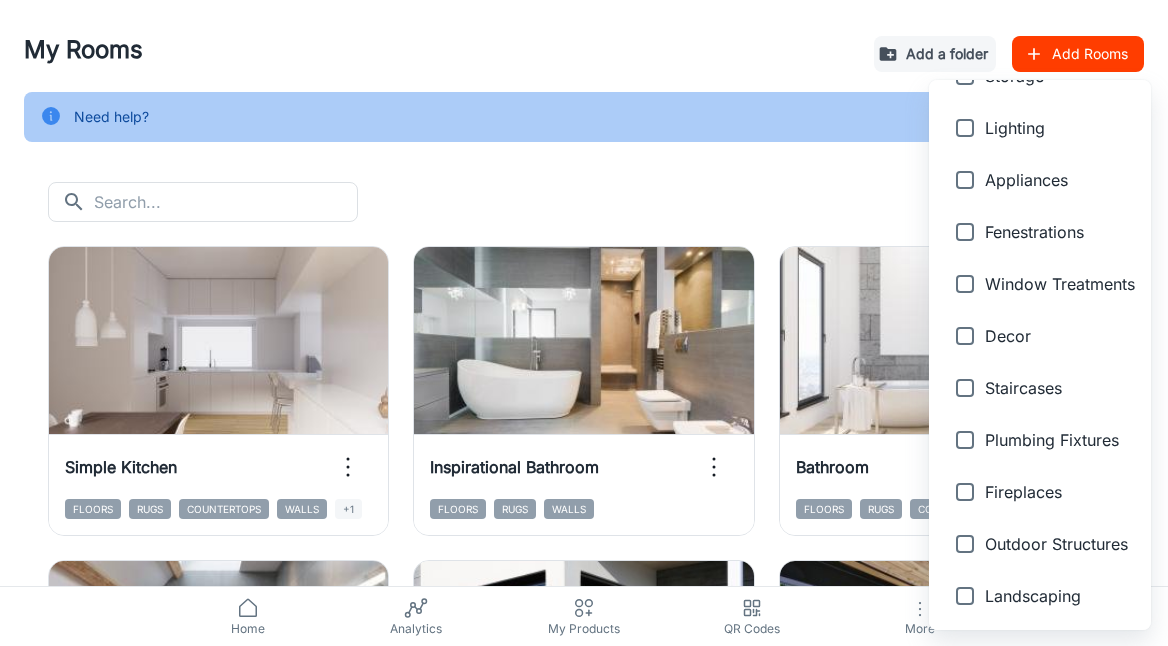 click at bounding box center (584, 323) 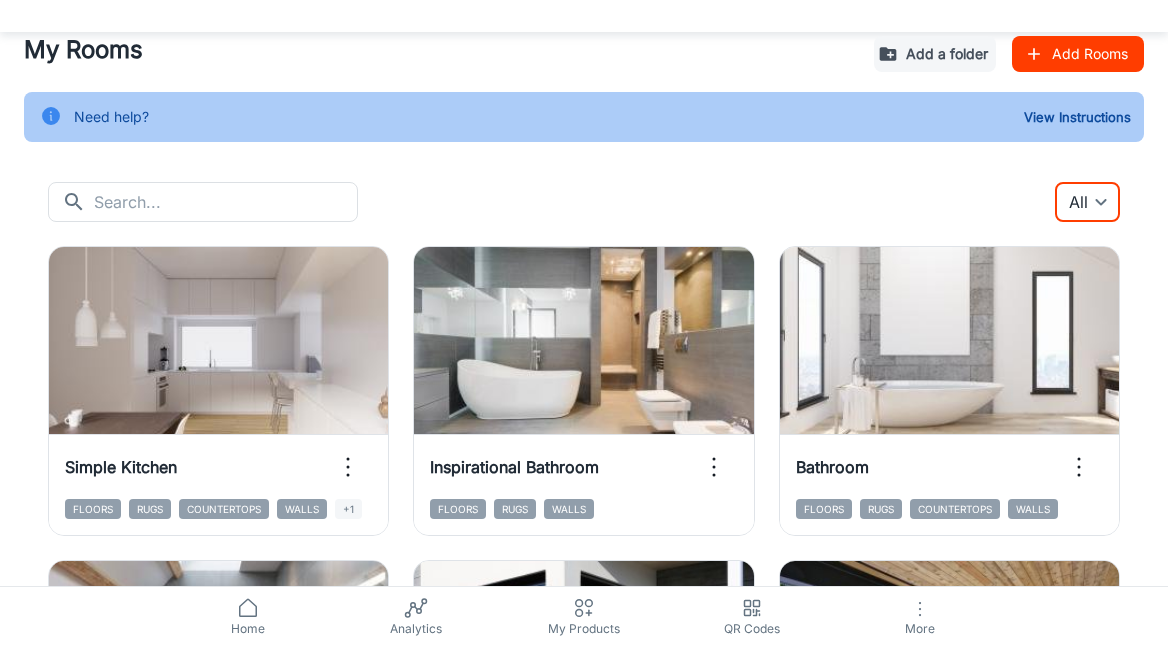 scroll, scrollTop: 0, scrollLeft: 0, axis: both 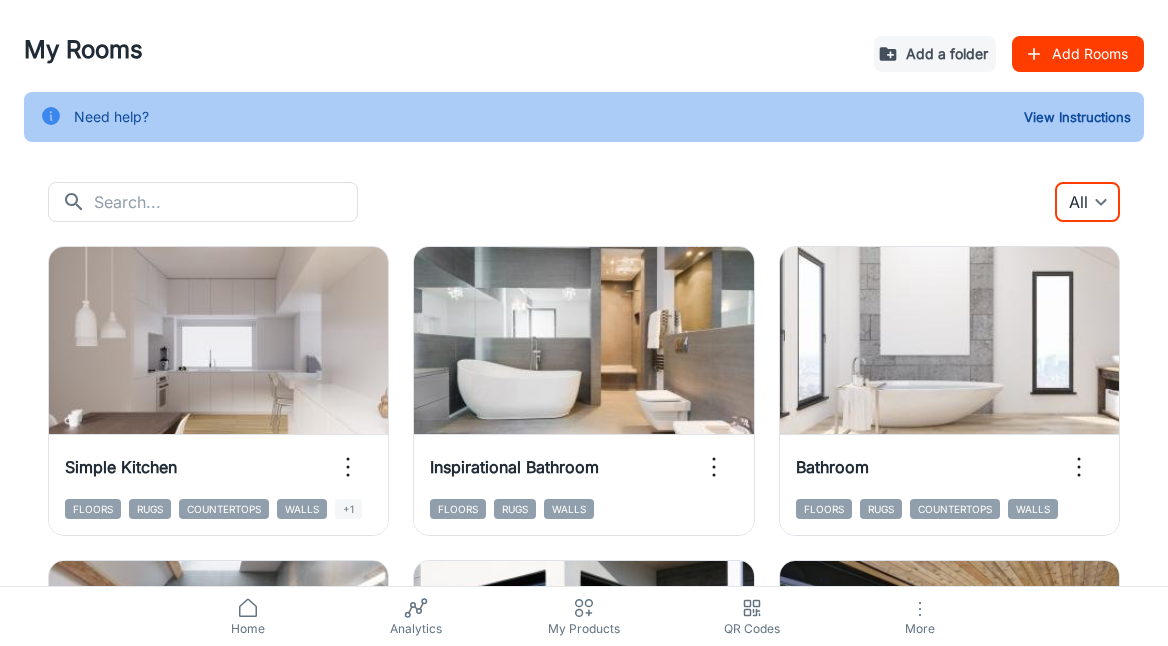 click 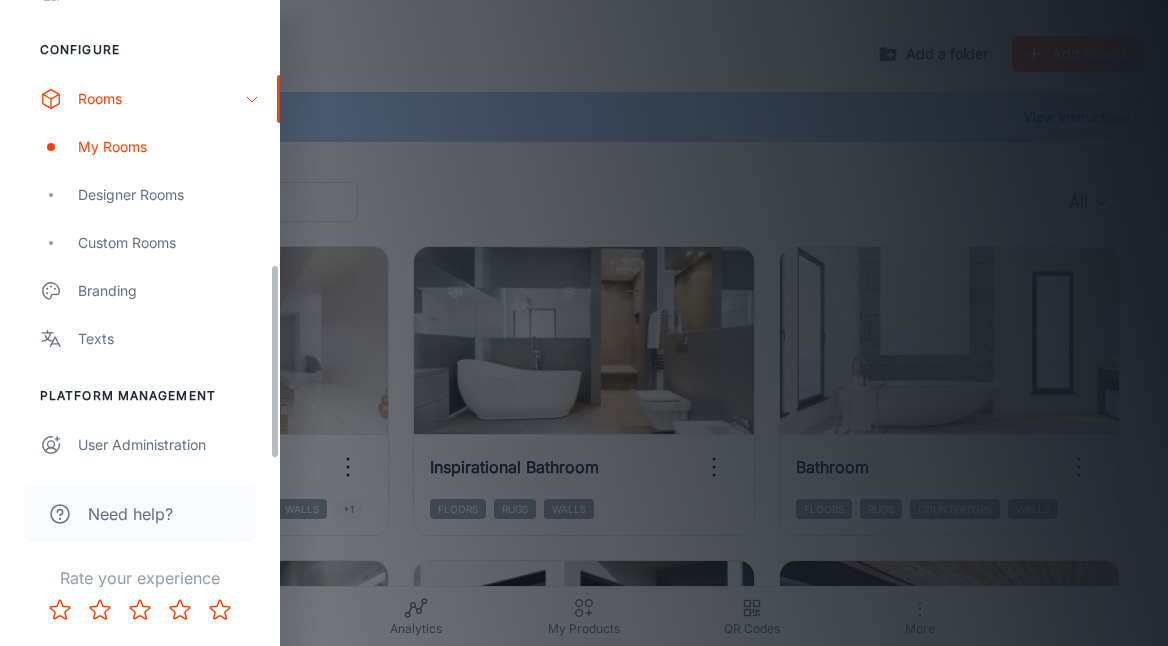 scroll, scrollTop: 631, scrollLeft: 0, axis: vertical 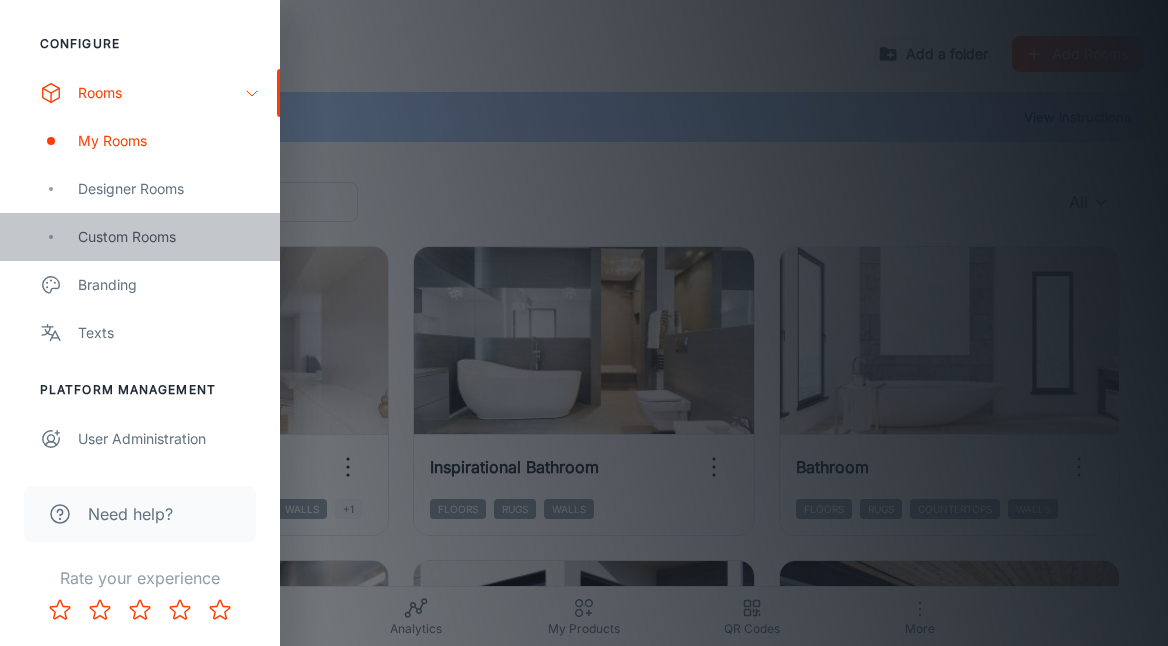 click on "Custom Rooms" at bounding box center [169, 237] 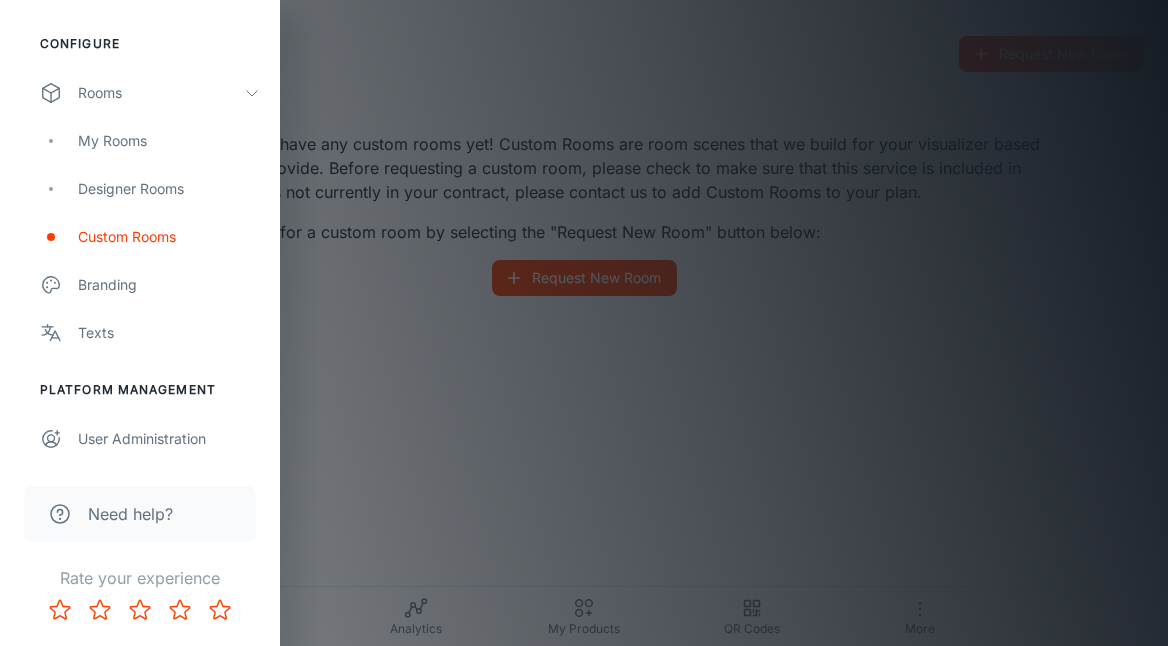 click at bounding box center (584, 323) 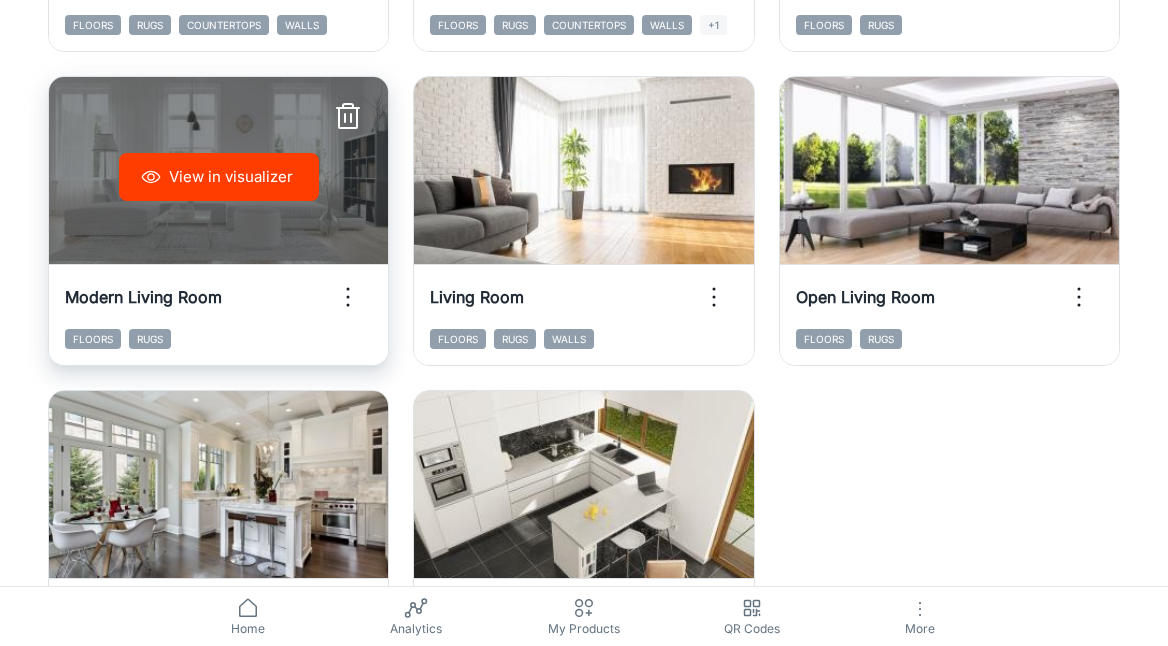 scroll, scrollTop: 1114, scrollLeft: 0, axis: vertical 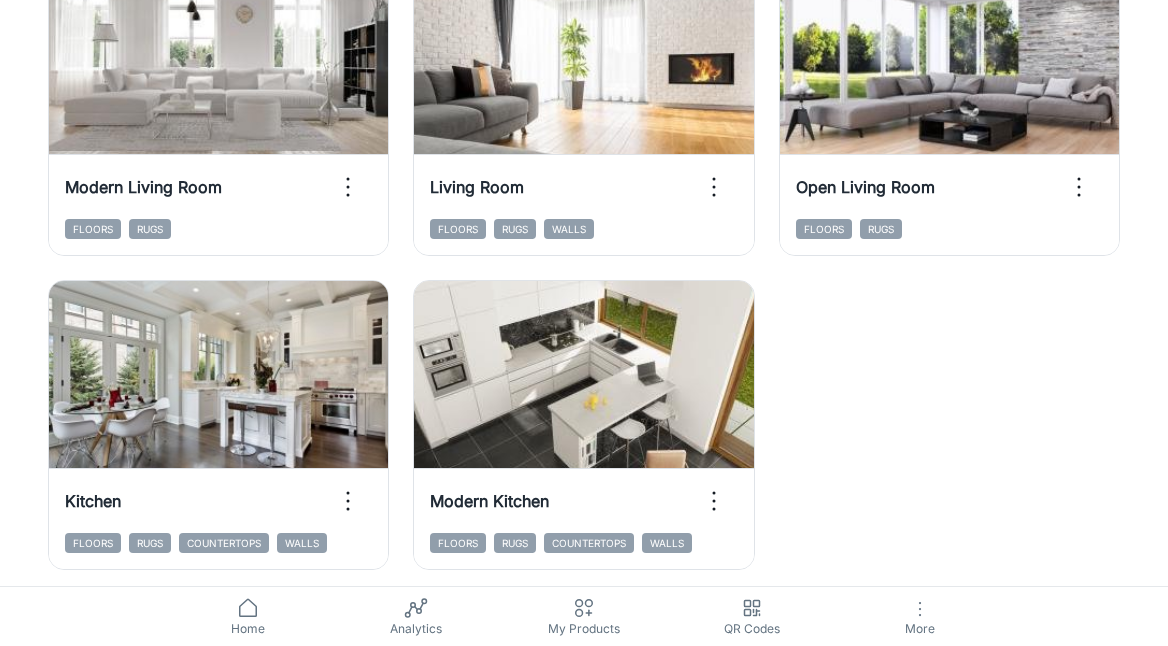 click 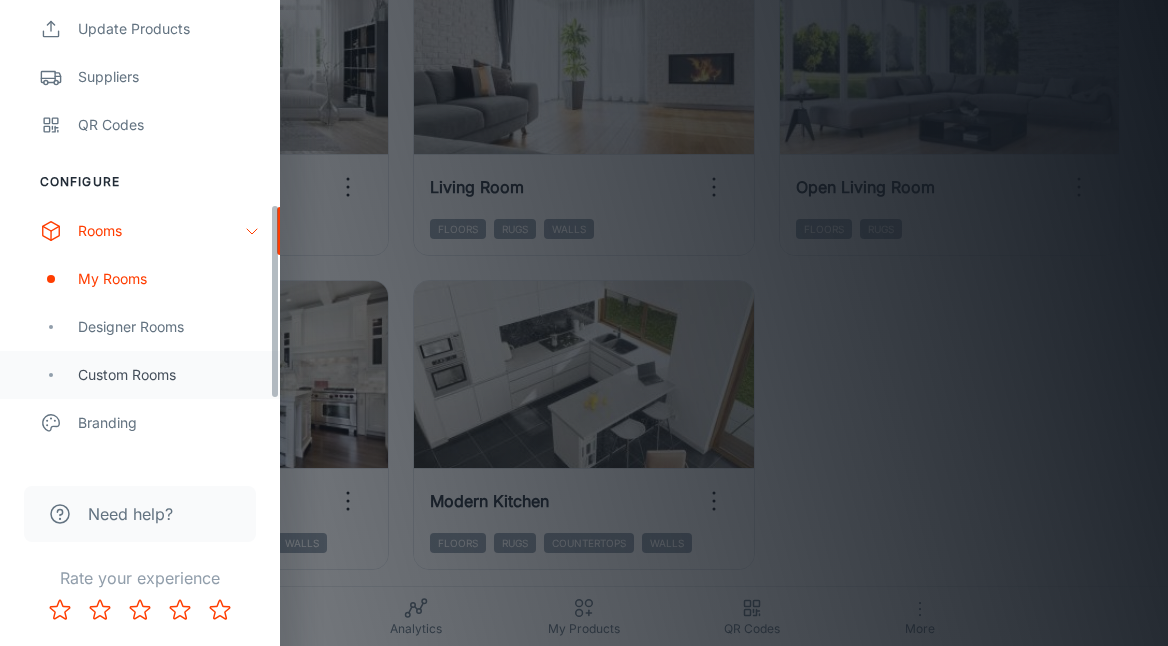 scroll, scrollTop: 494, scrollLeft: 0, axis: vertical 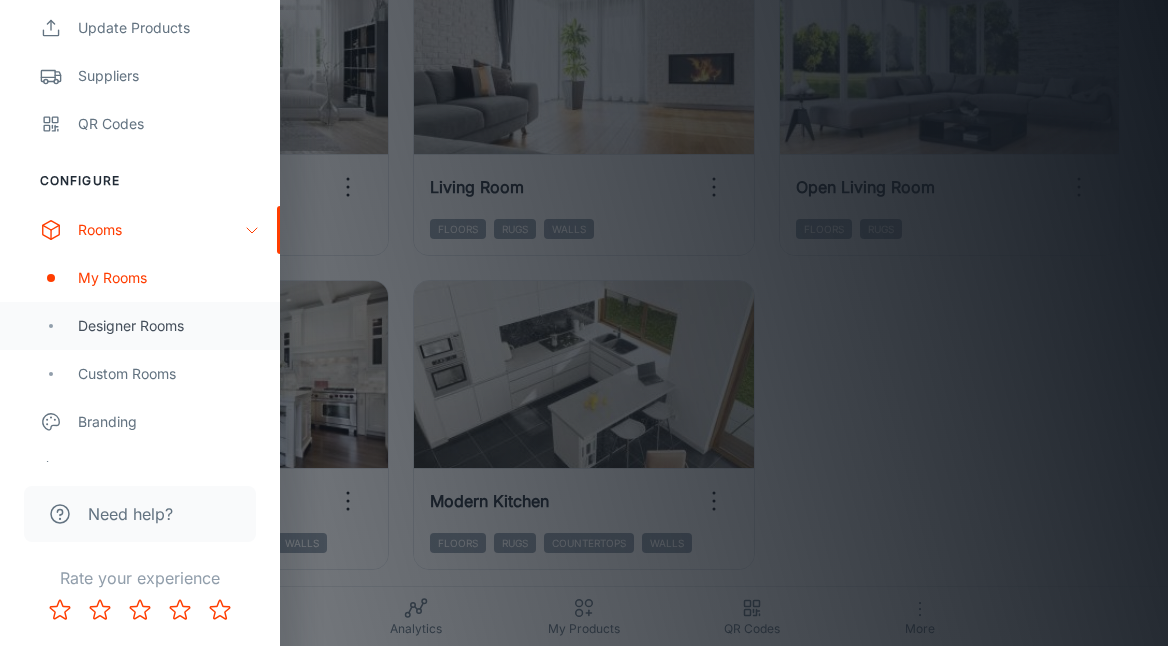 click on "Designer Rooms" at bounding box center [169, 326] 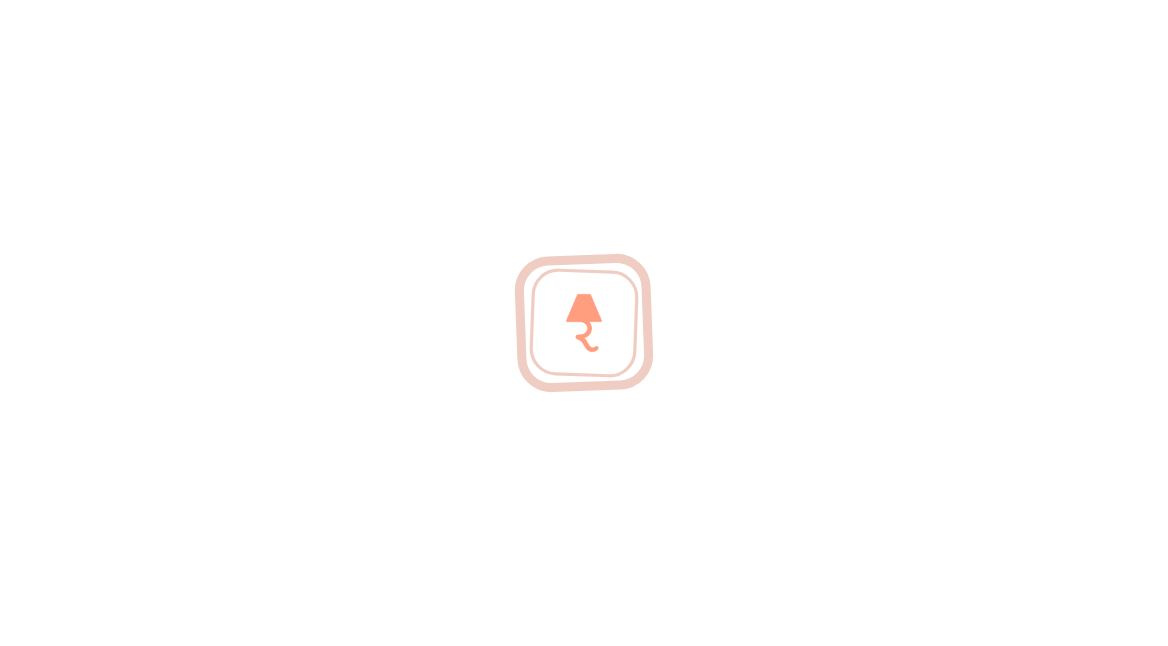 scroll, scrollTop: 0, scrollLeft: 0, axis: both 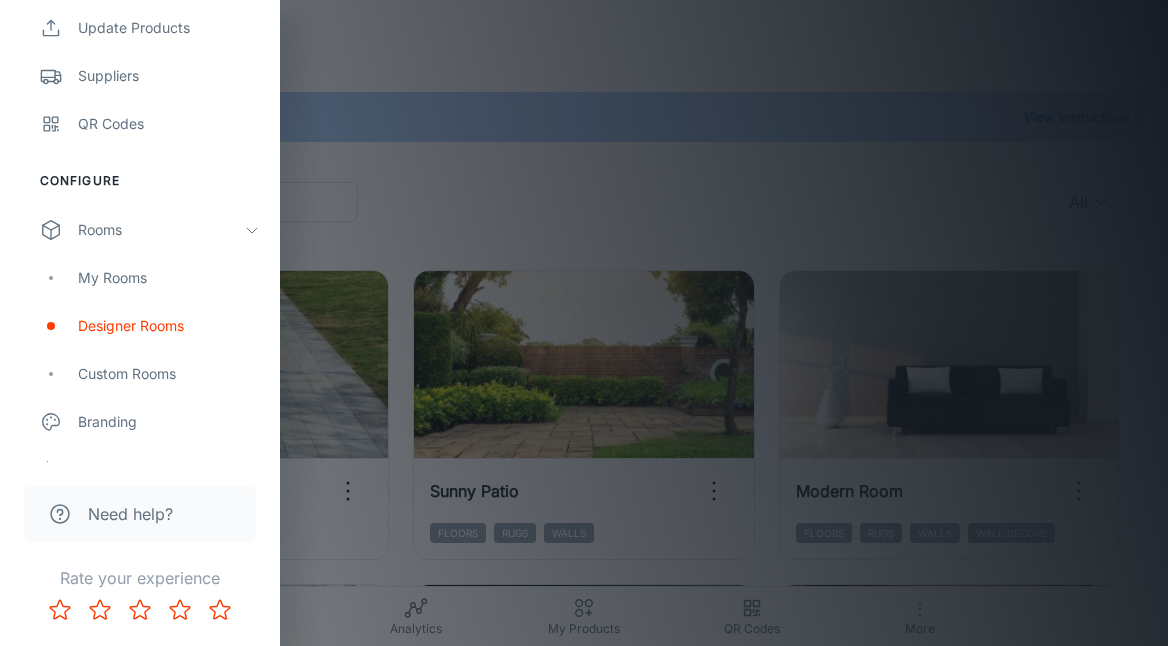click at bounding box center [584, 323] 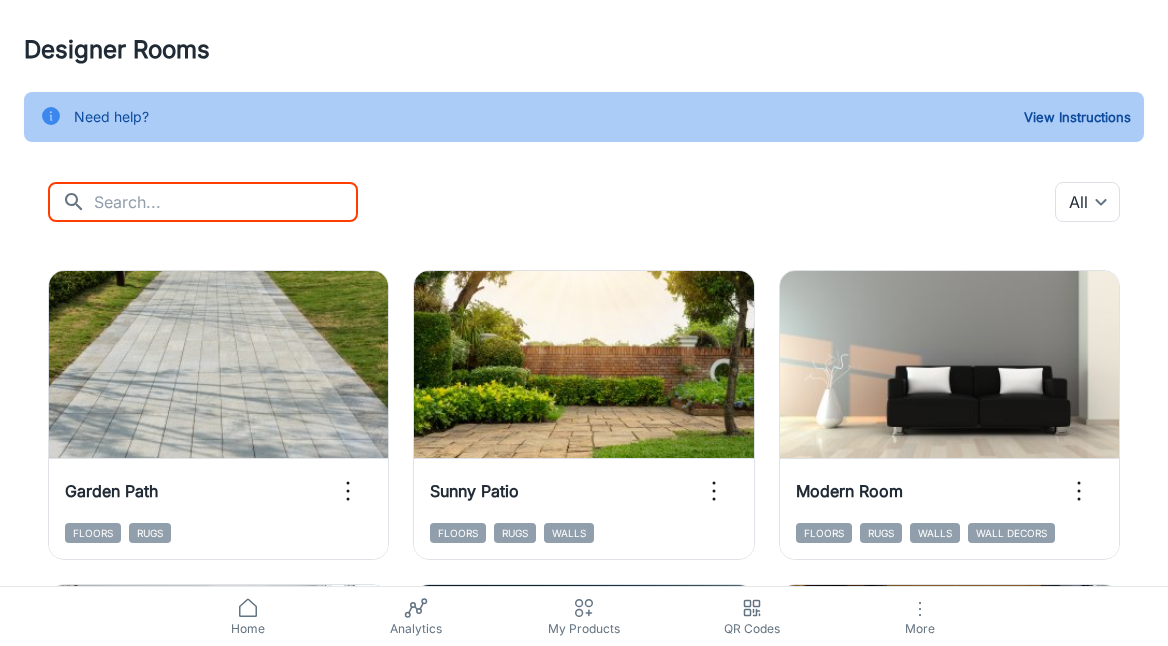 click at bounding box center (226, 202) 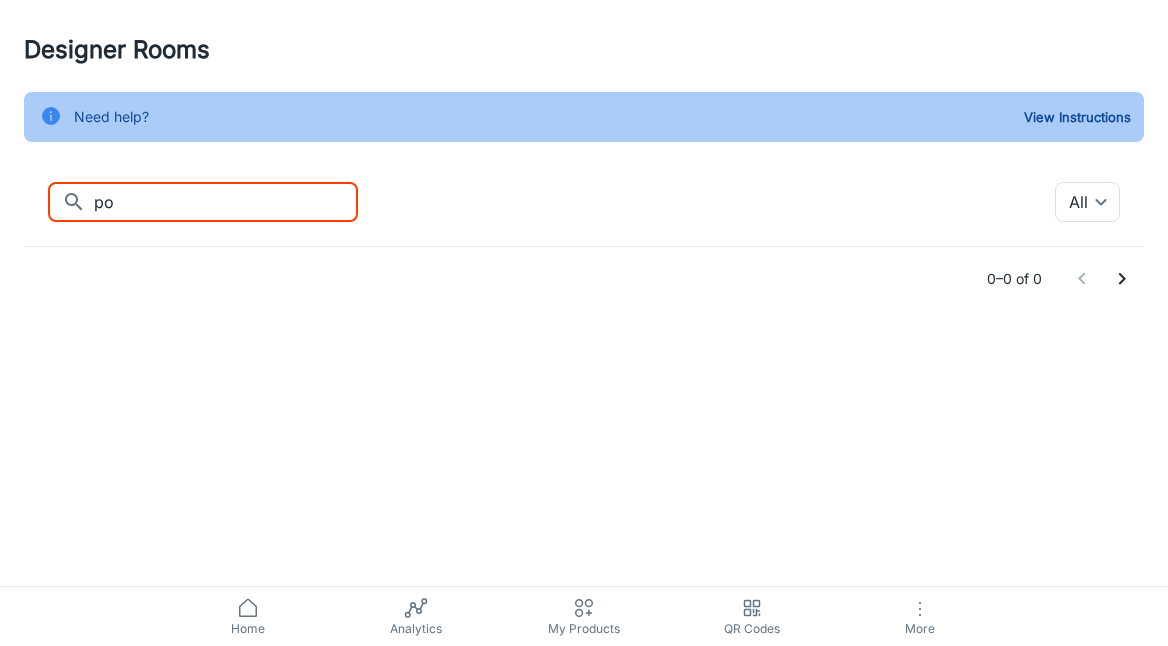 type on "p" 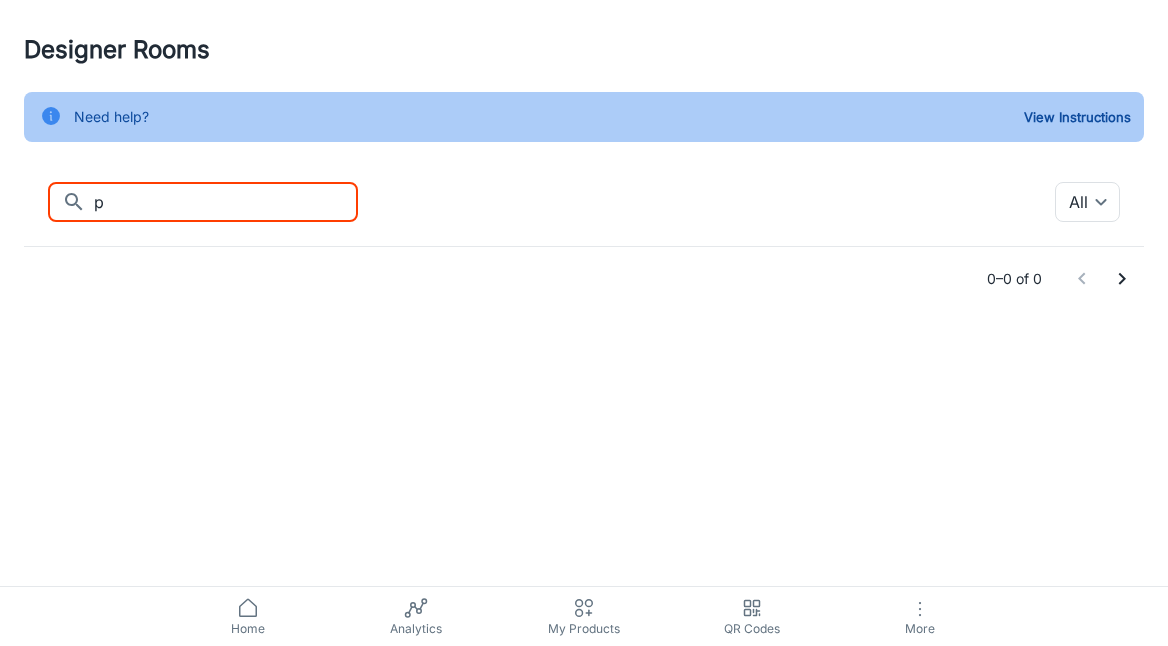 type 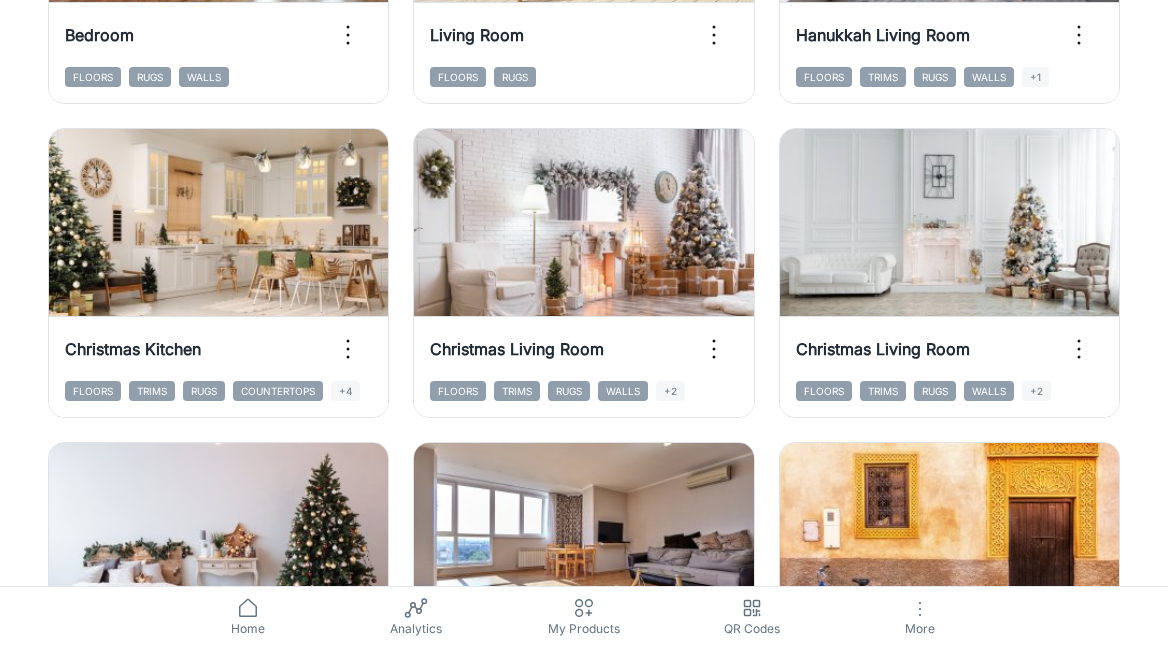 scroll, scrollTop: 1431, scrollLeft: 0, axis: vertical 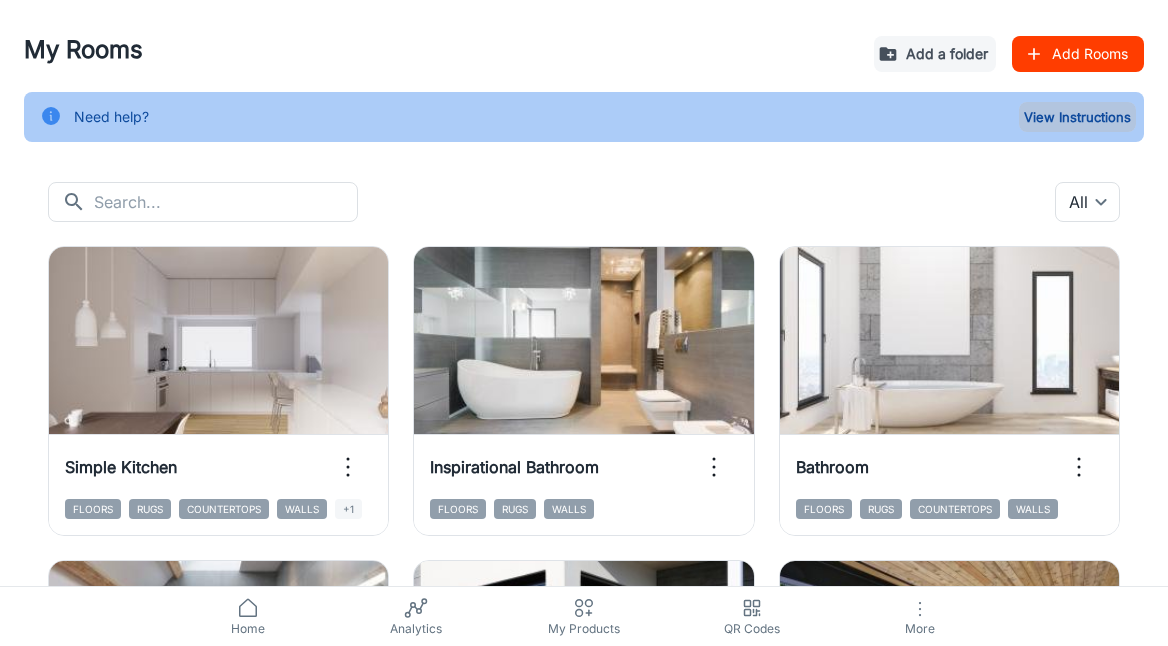 click on "View Instructions" at bounding box center [1077, 117] 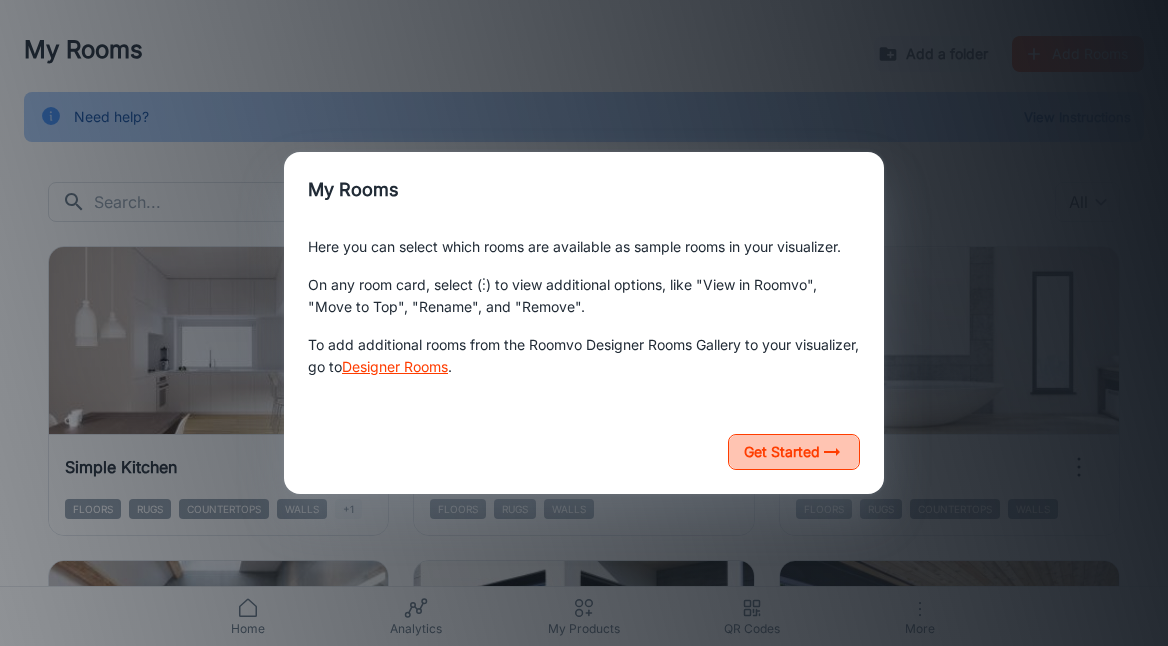 click on "Get Started" at bounding box center [794, 452] 